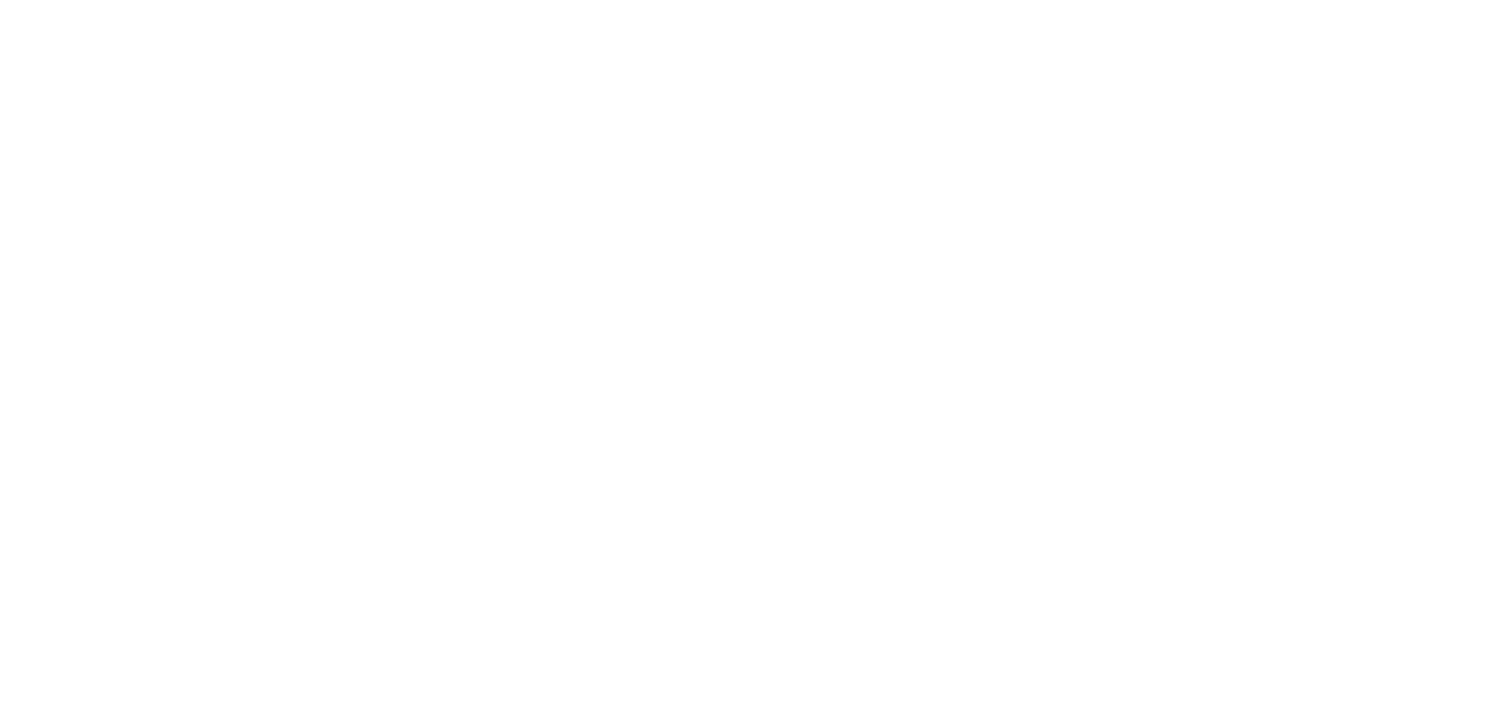 scroll, scrollTop: 0, scrollLeft: 0, axis: both 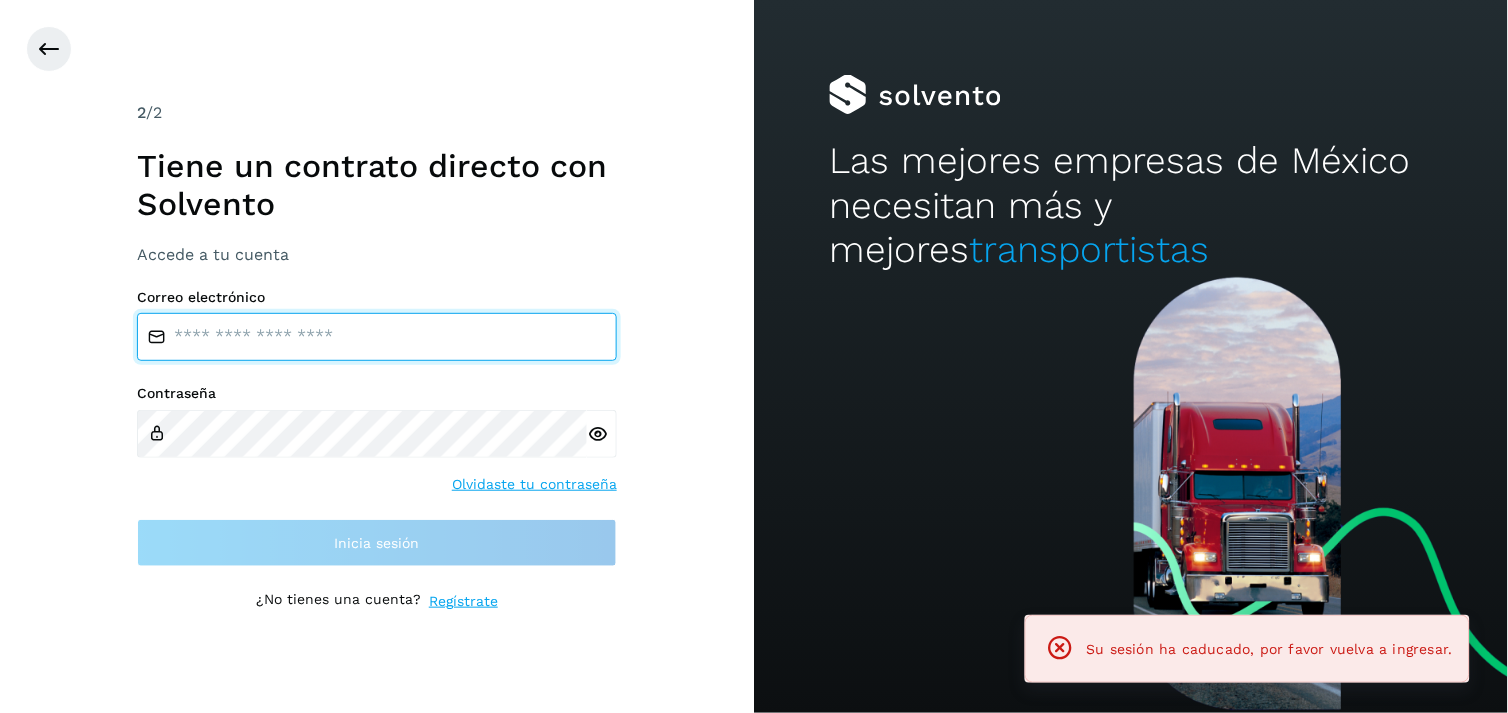 type on "**********" 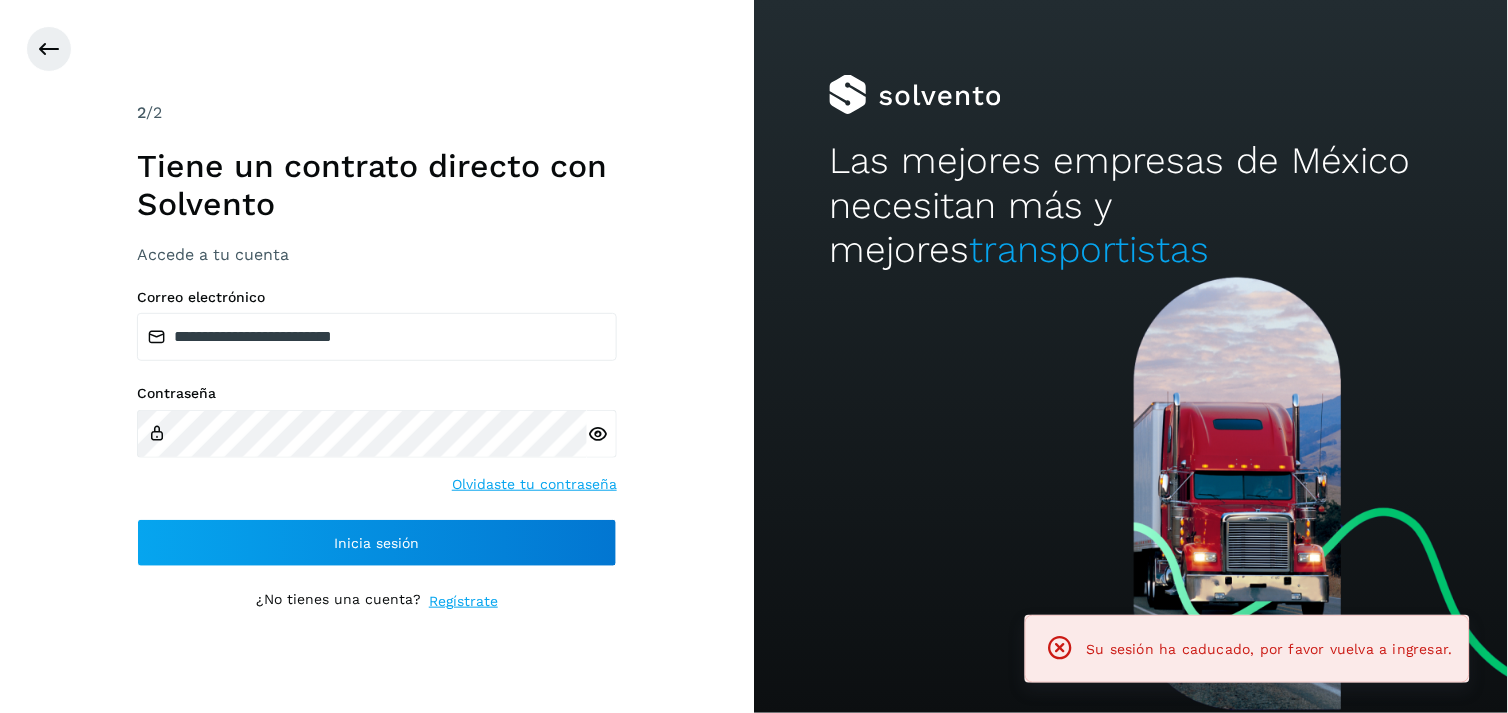 click on "Tiene un contrato directo con Solvento" at bounding box center (377, 185) 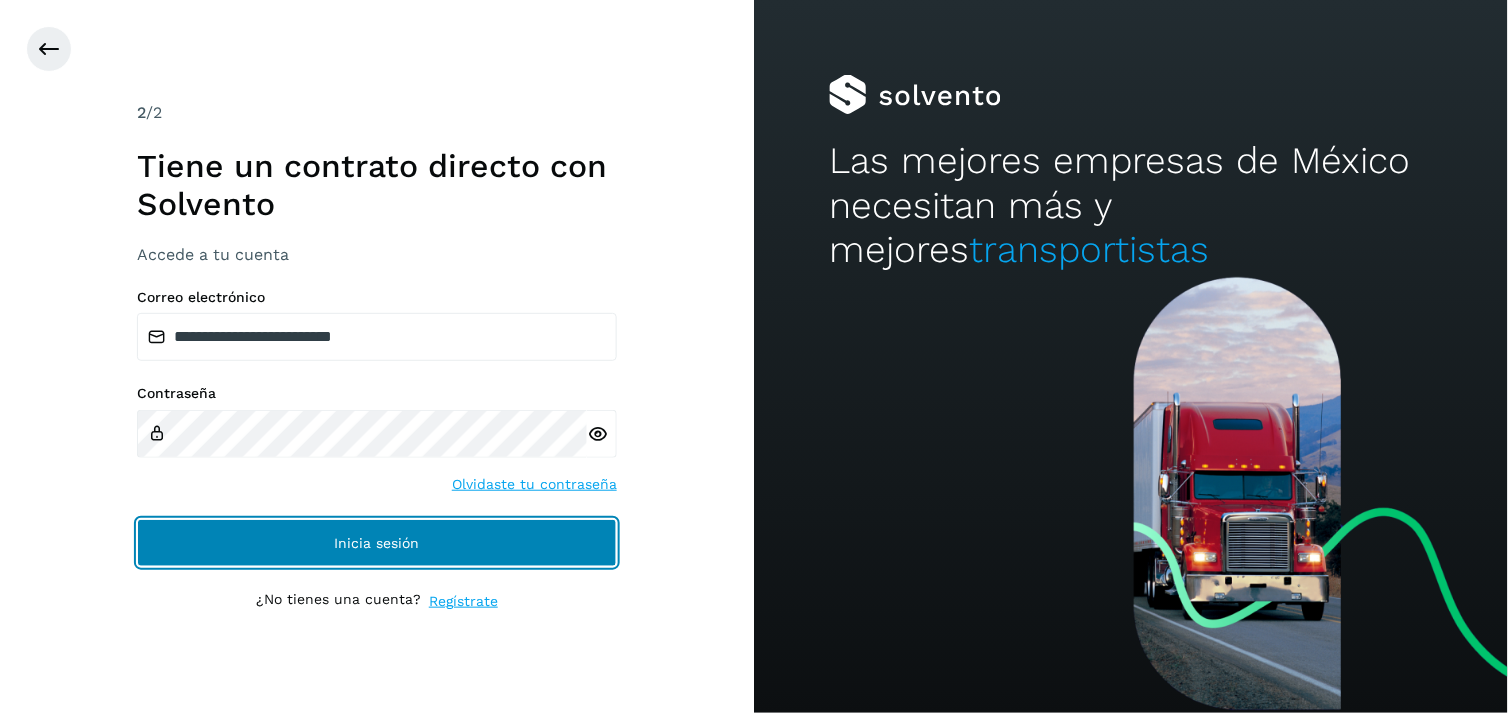 click on "Inicia sesión" at bounding box center [377, 543] 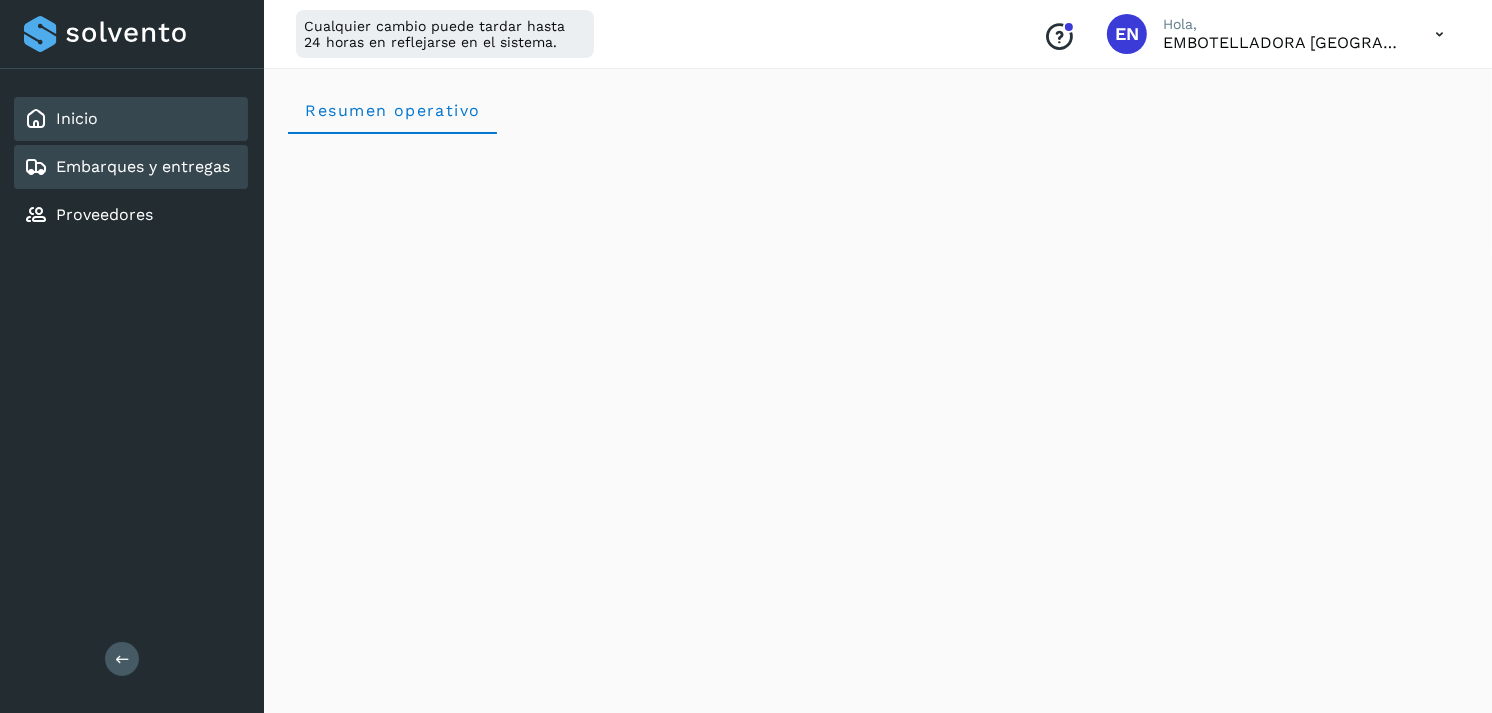 click on "Embarques y entregas" at bounding box center [143, 166] 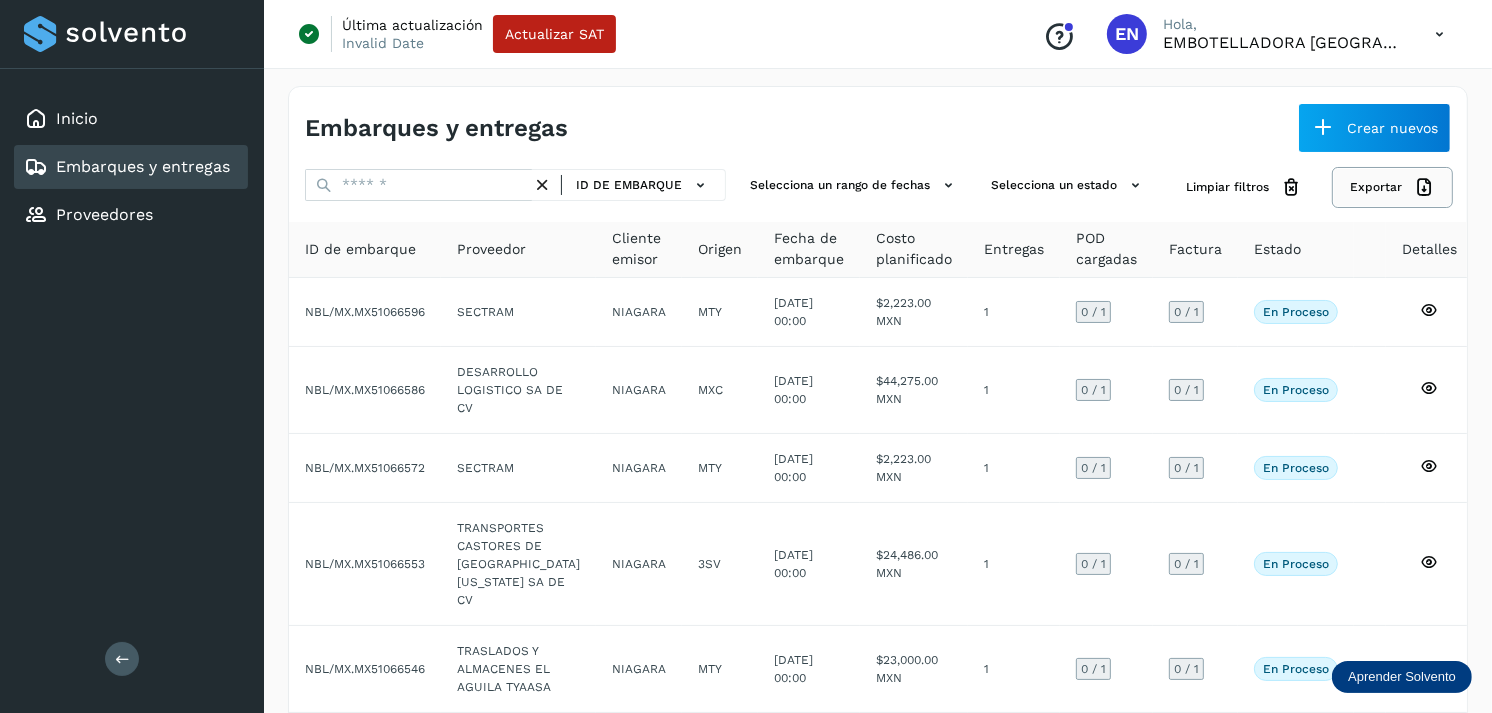 click on "Exportar" 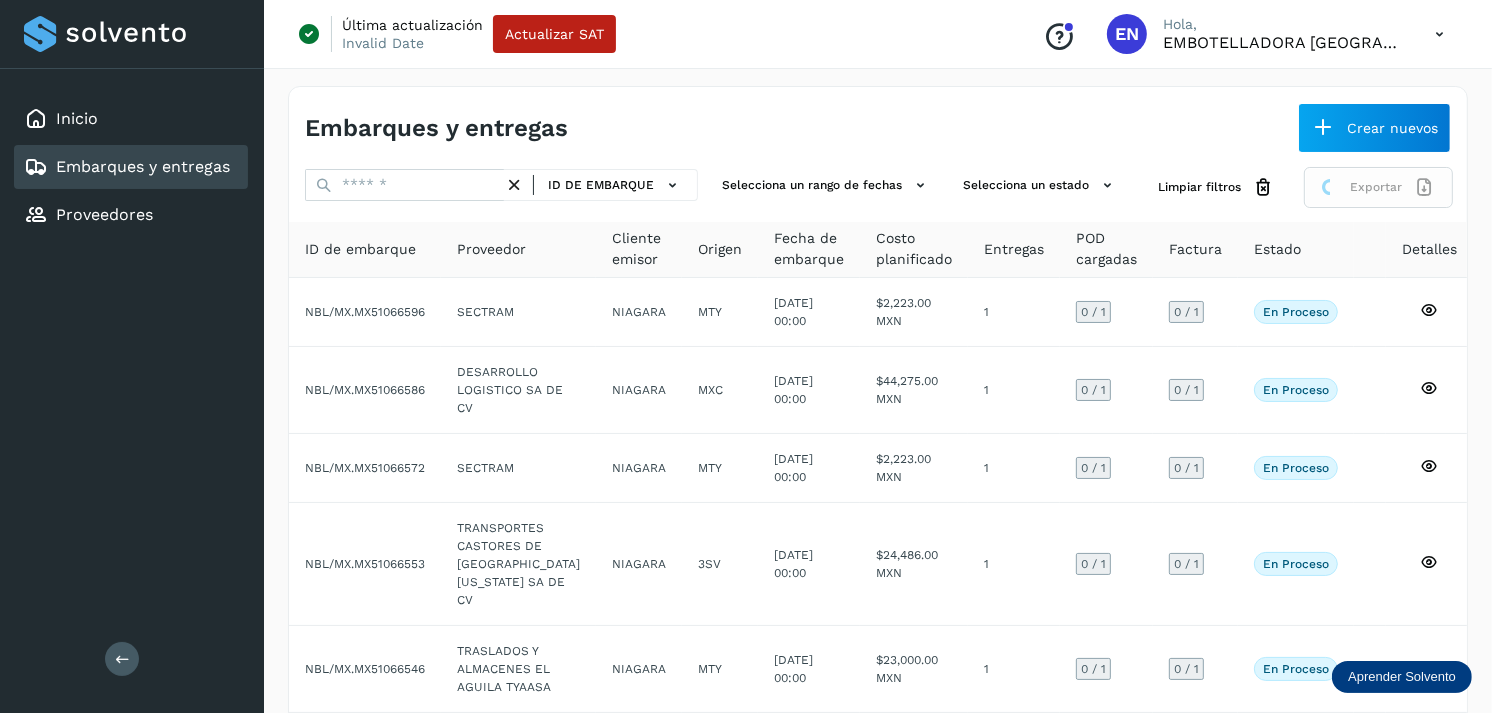 click on "Exportar" 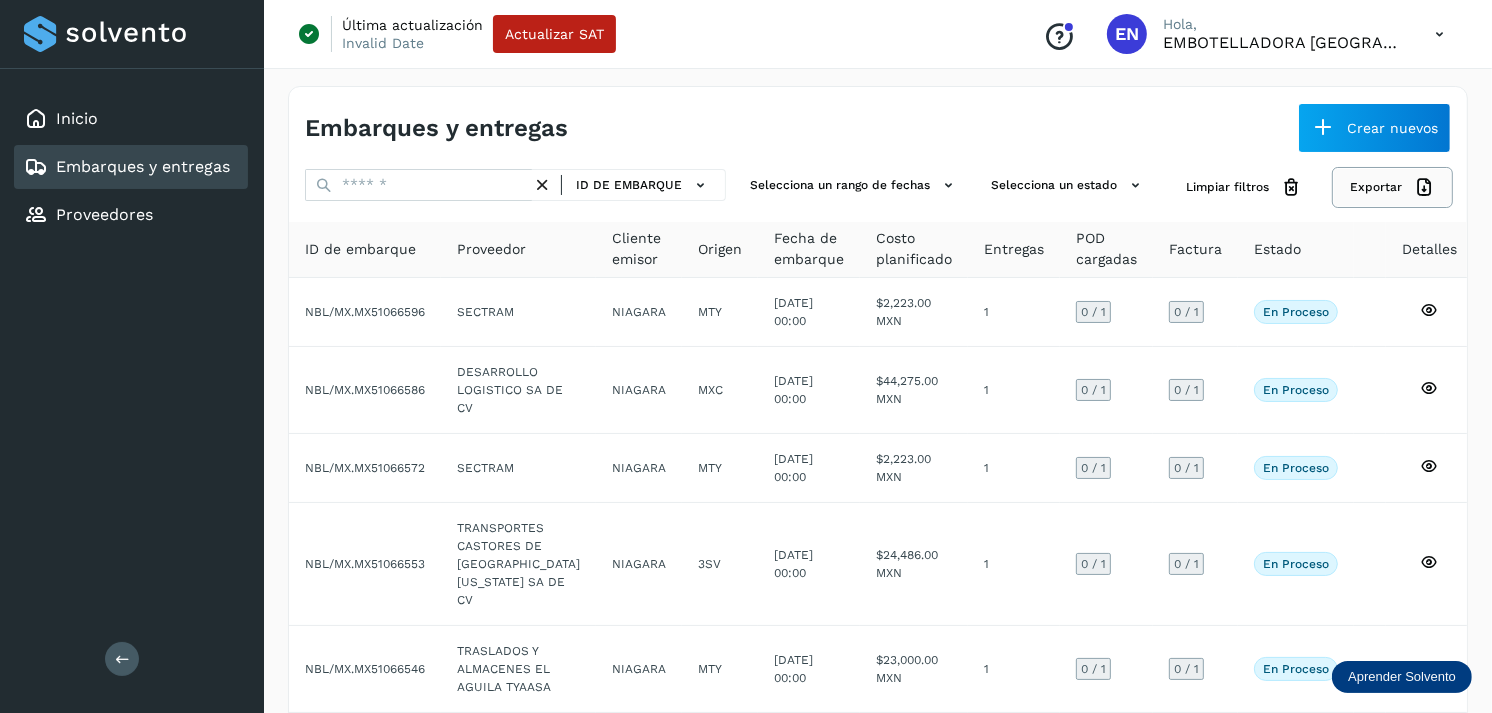 click on "Exportar" 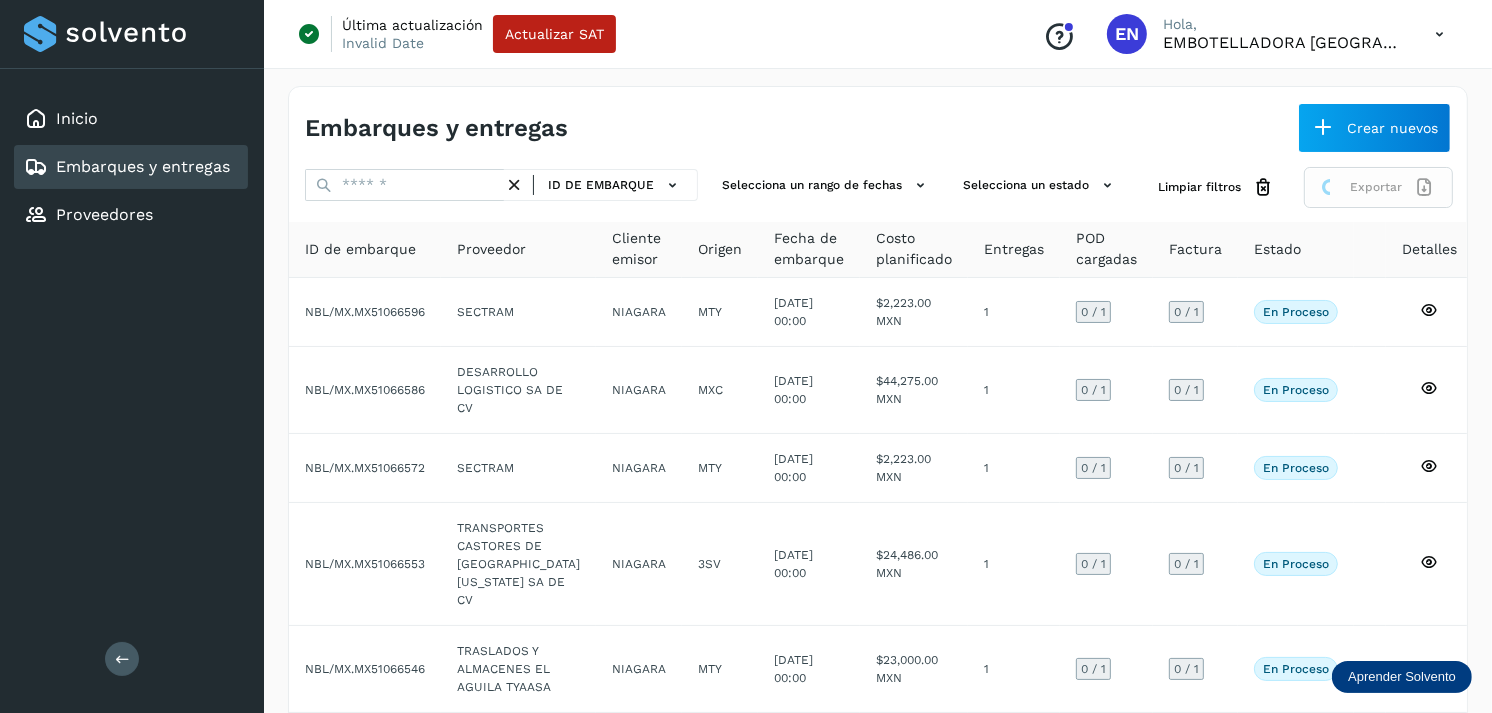 click on "Exportar" 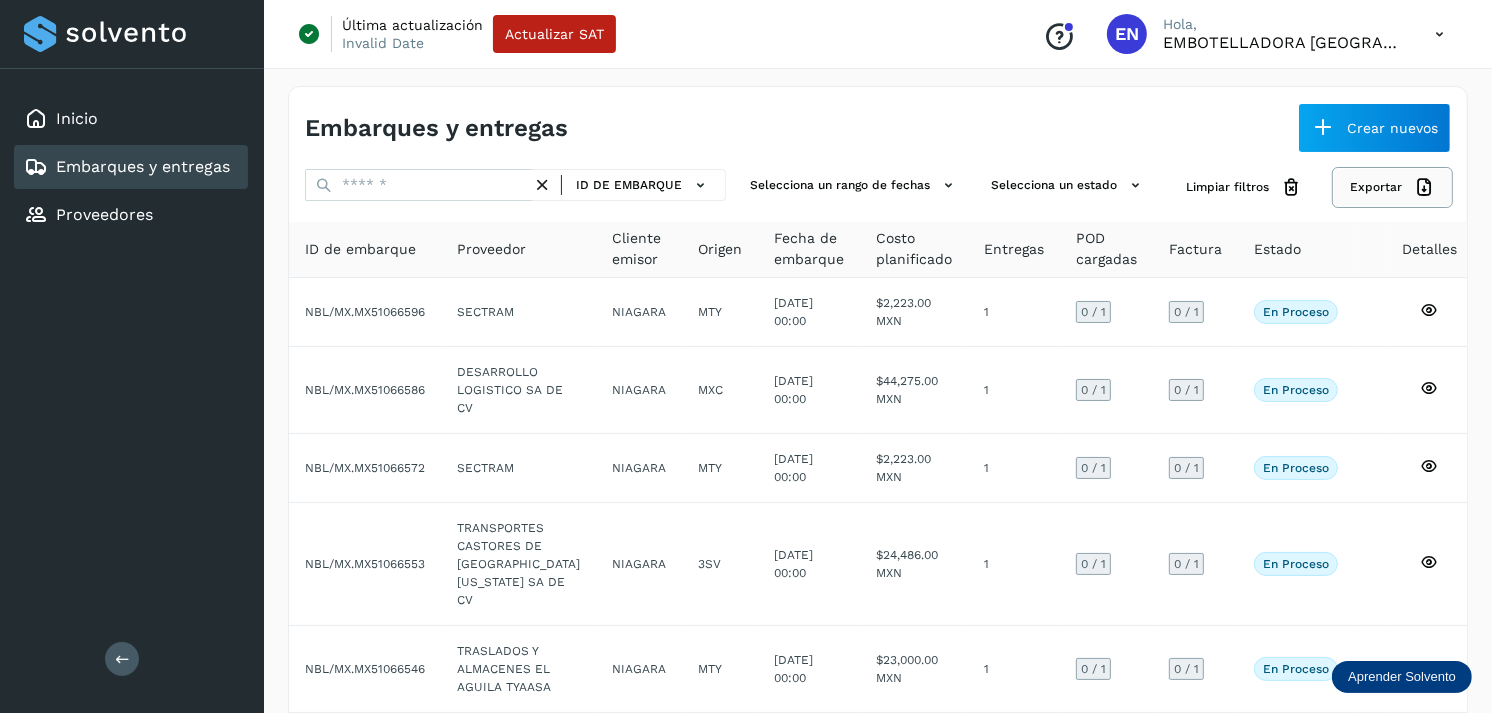 click on "Exportar" 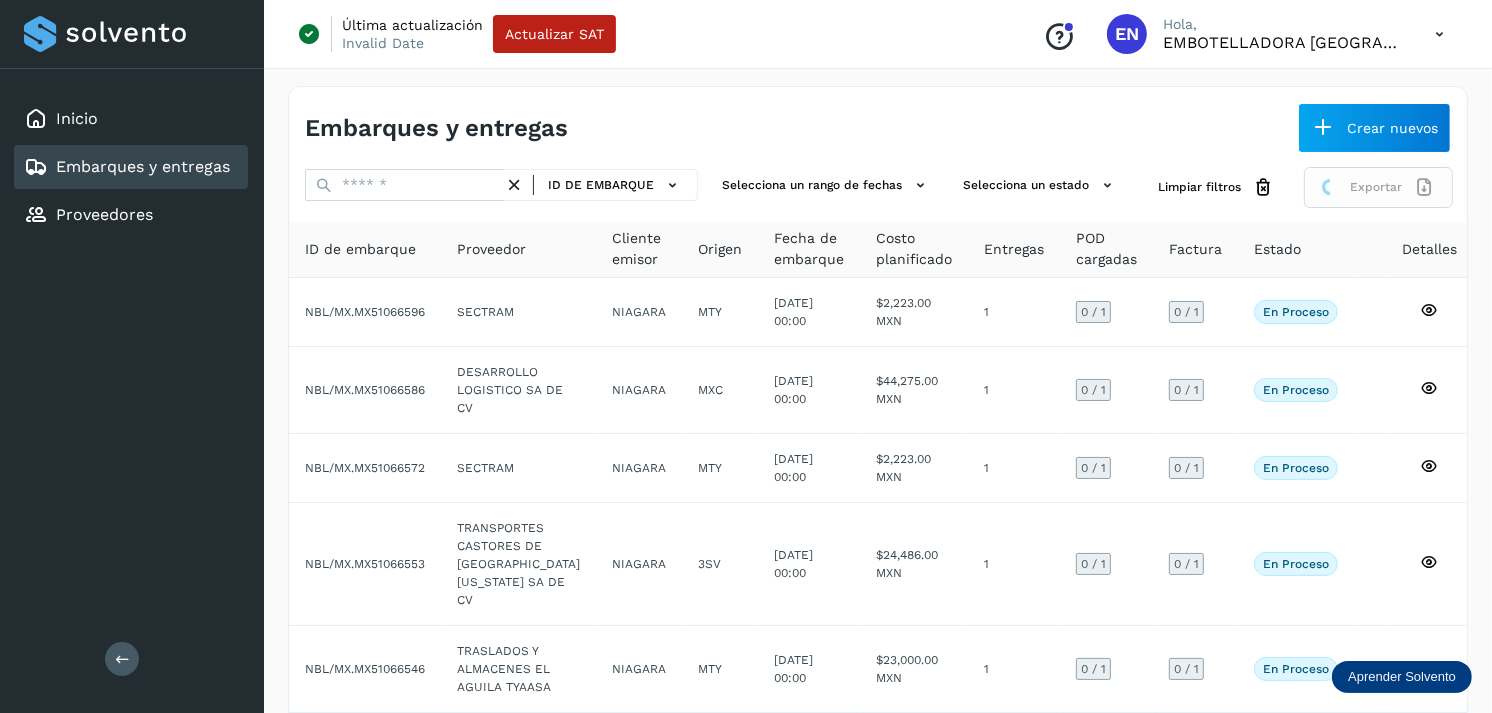 click on "Exportar" 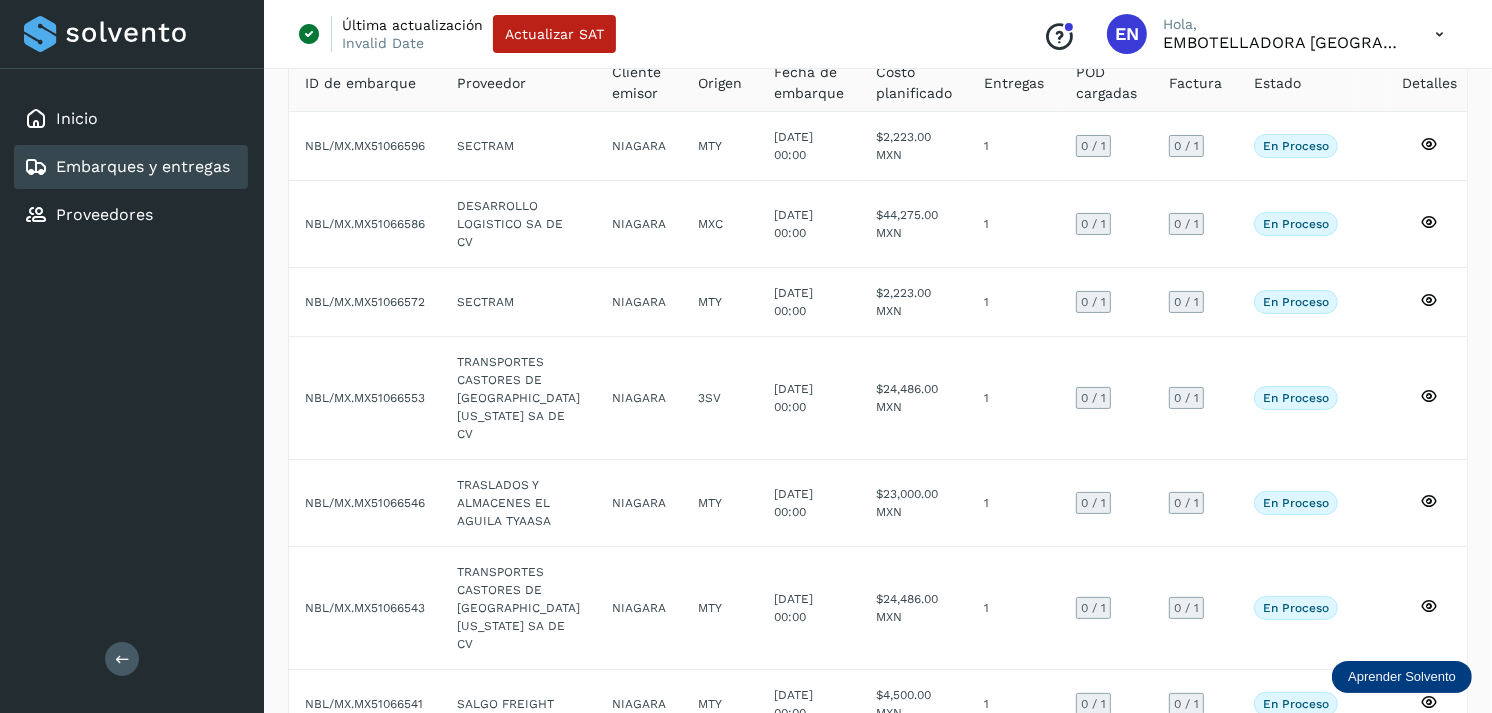 scroll, scrollTop: 0, scrollLeft: 0, axis: both 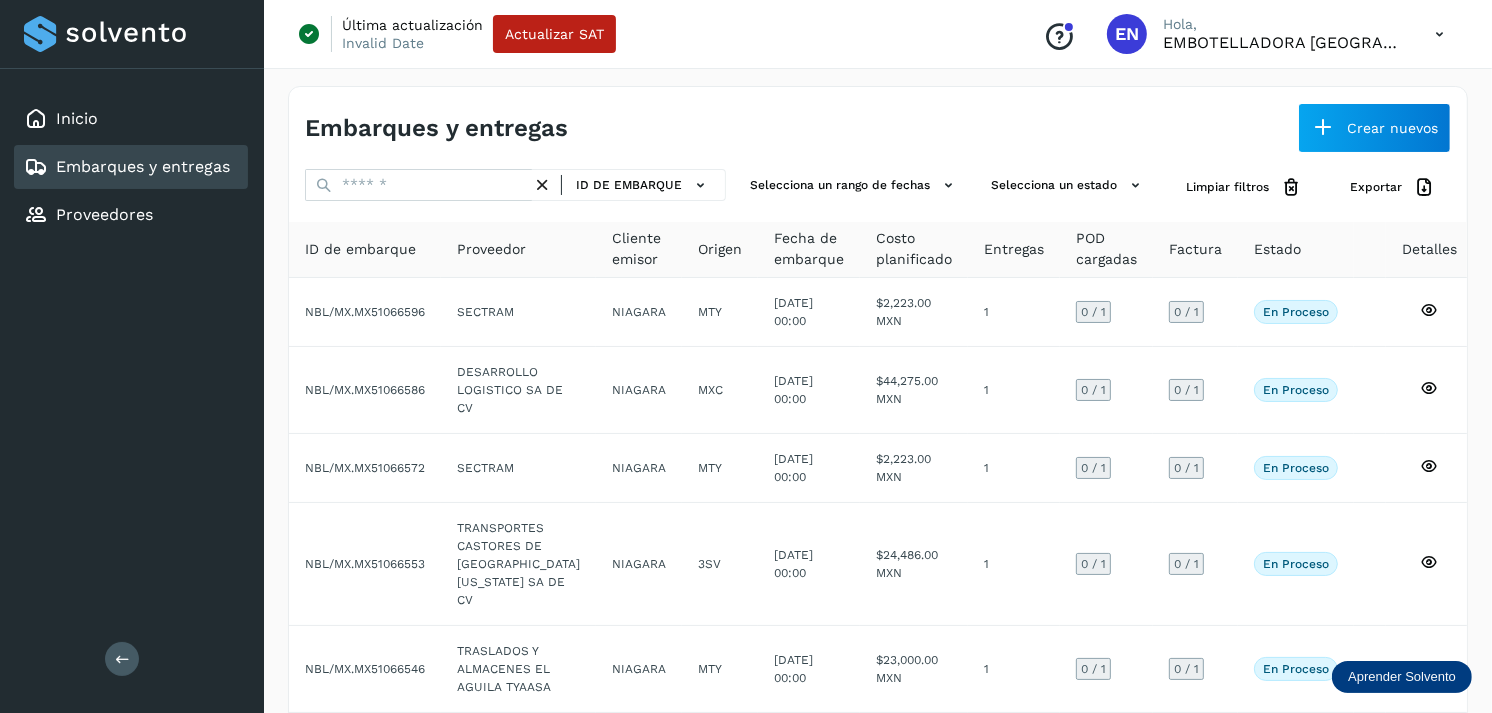drag, startPoint x: 1447, startPoint y: 13, endPoint x: 882, endPoint y: 51, distance: 566.2764 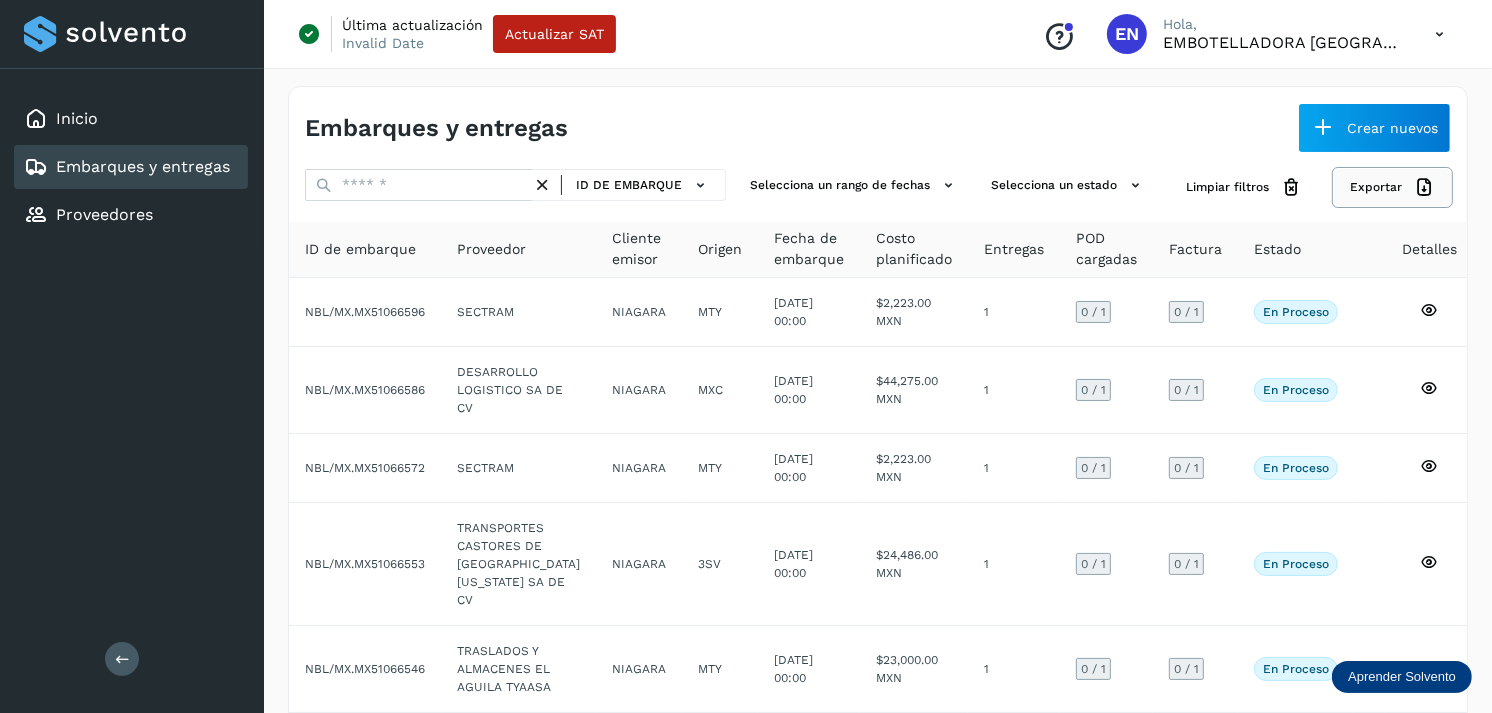click on "Exportar" 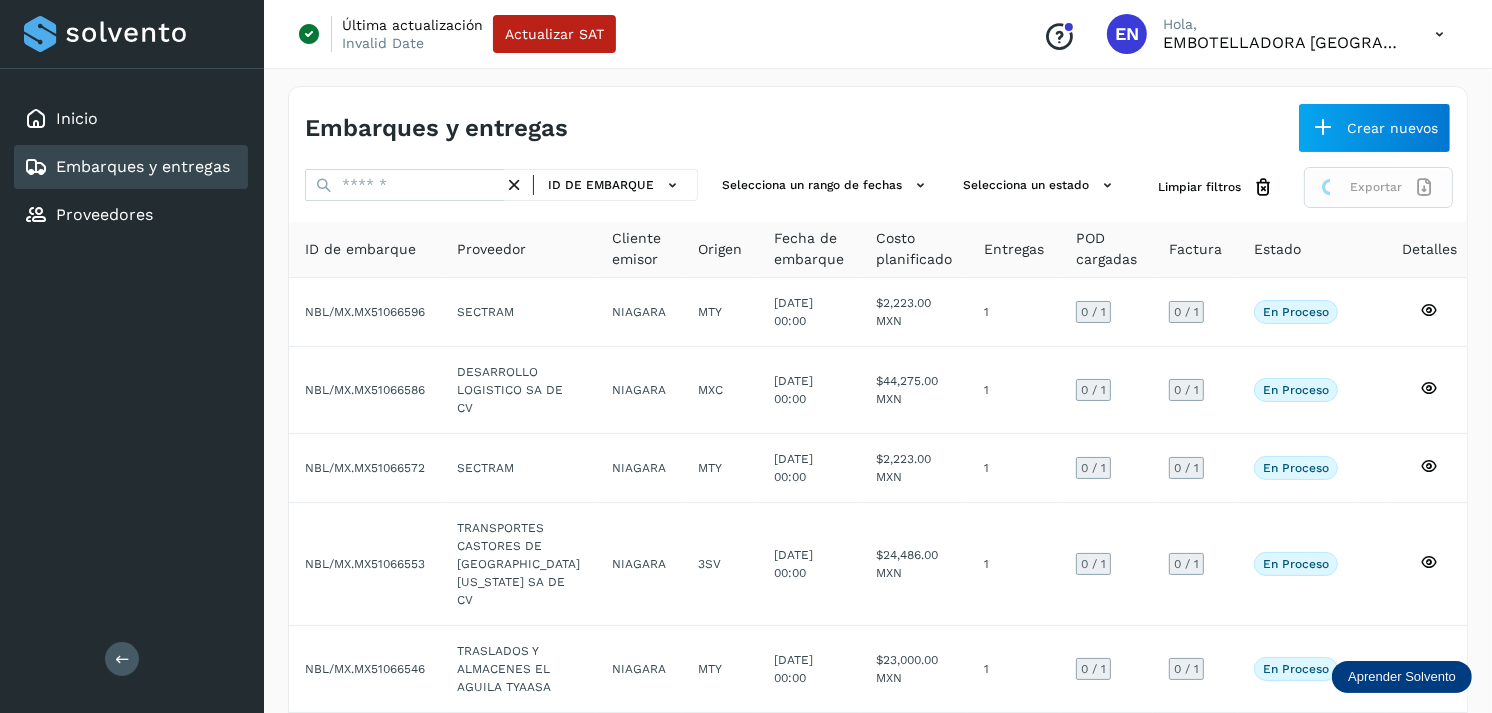 click on "Exportar" 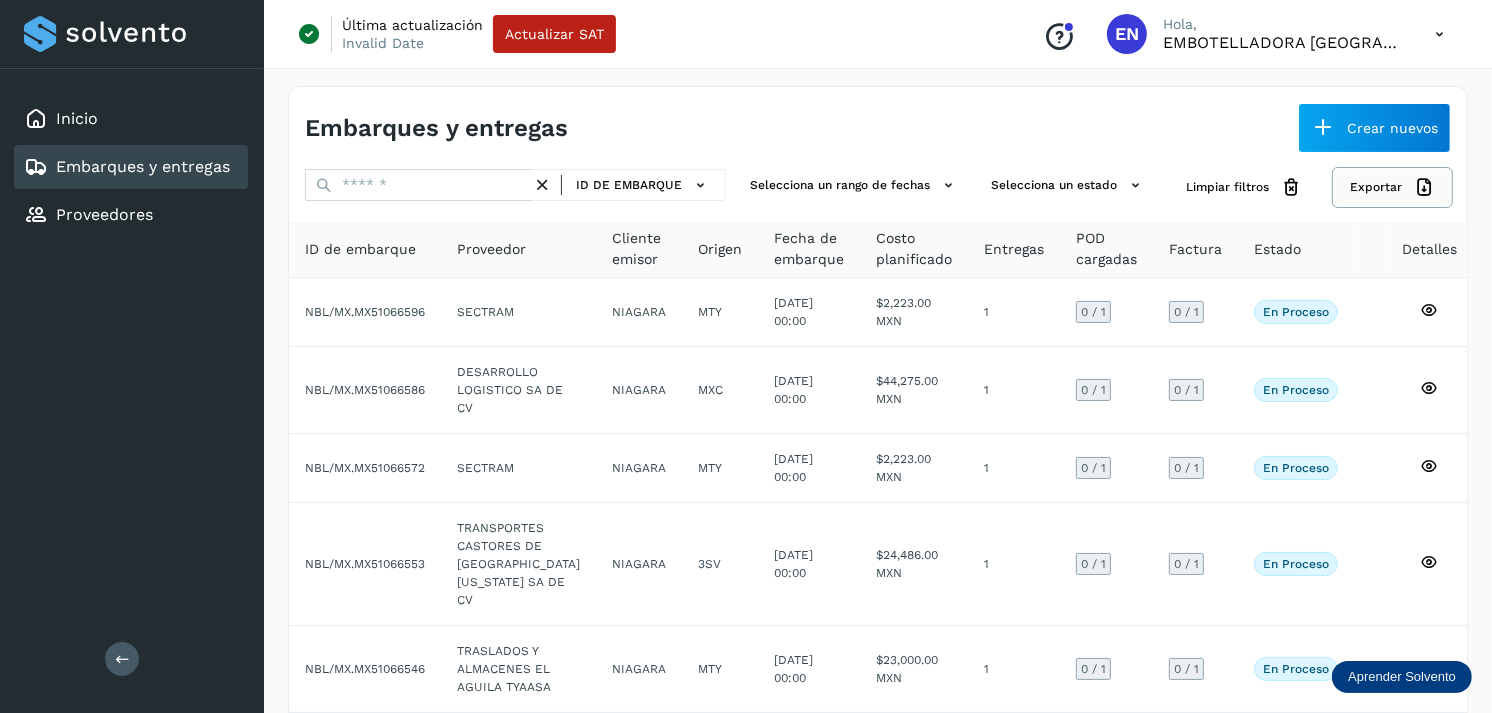 click on "Exportar" 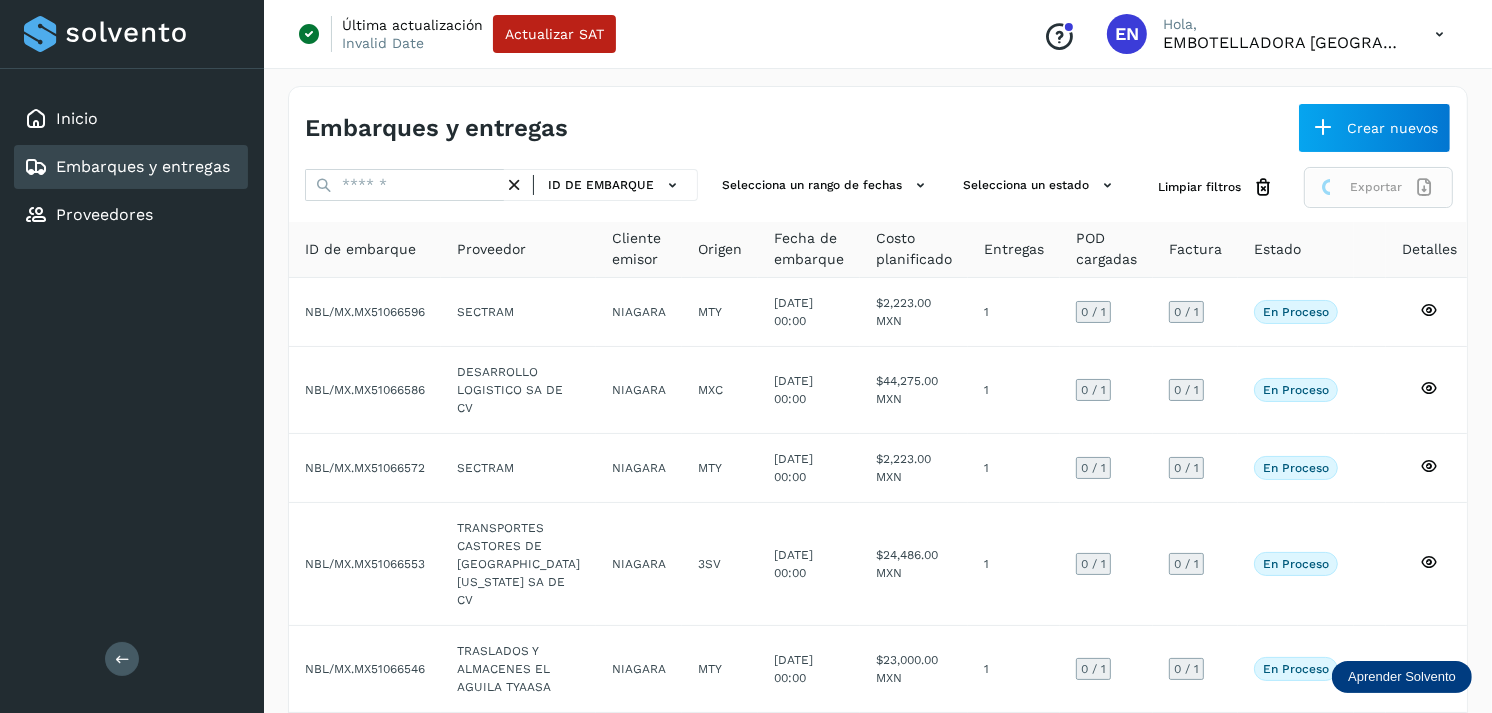 click on "Exportar" 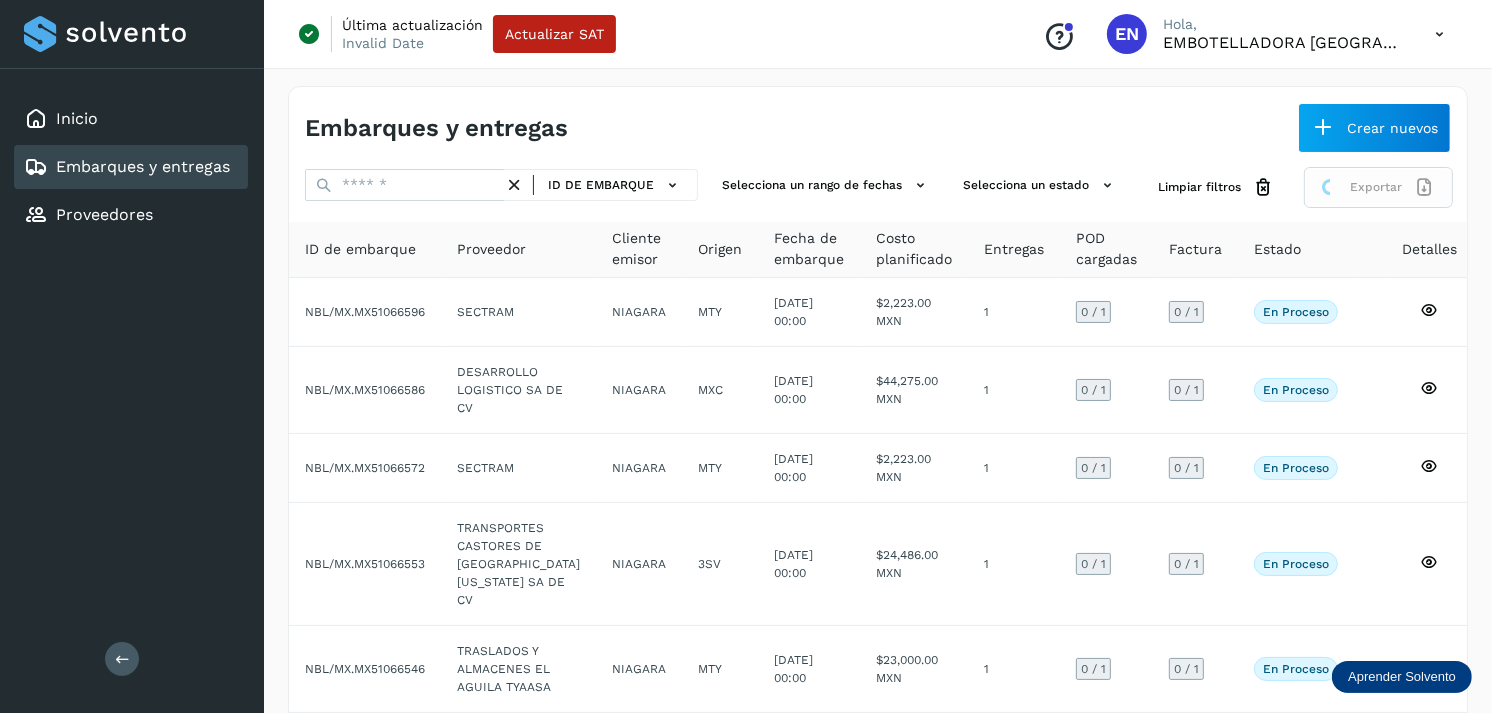 click on "Exportar" 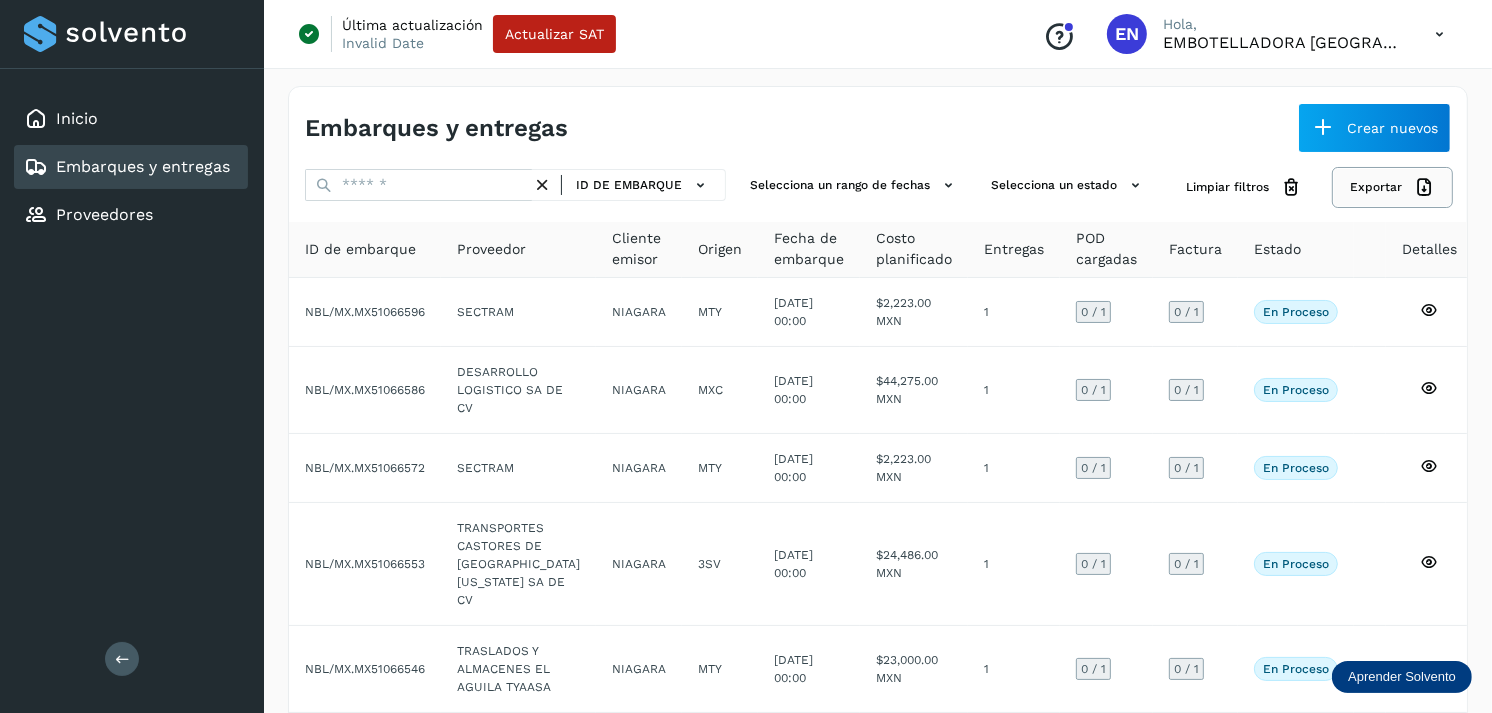 click on "Exportar" 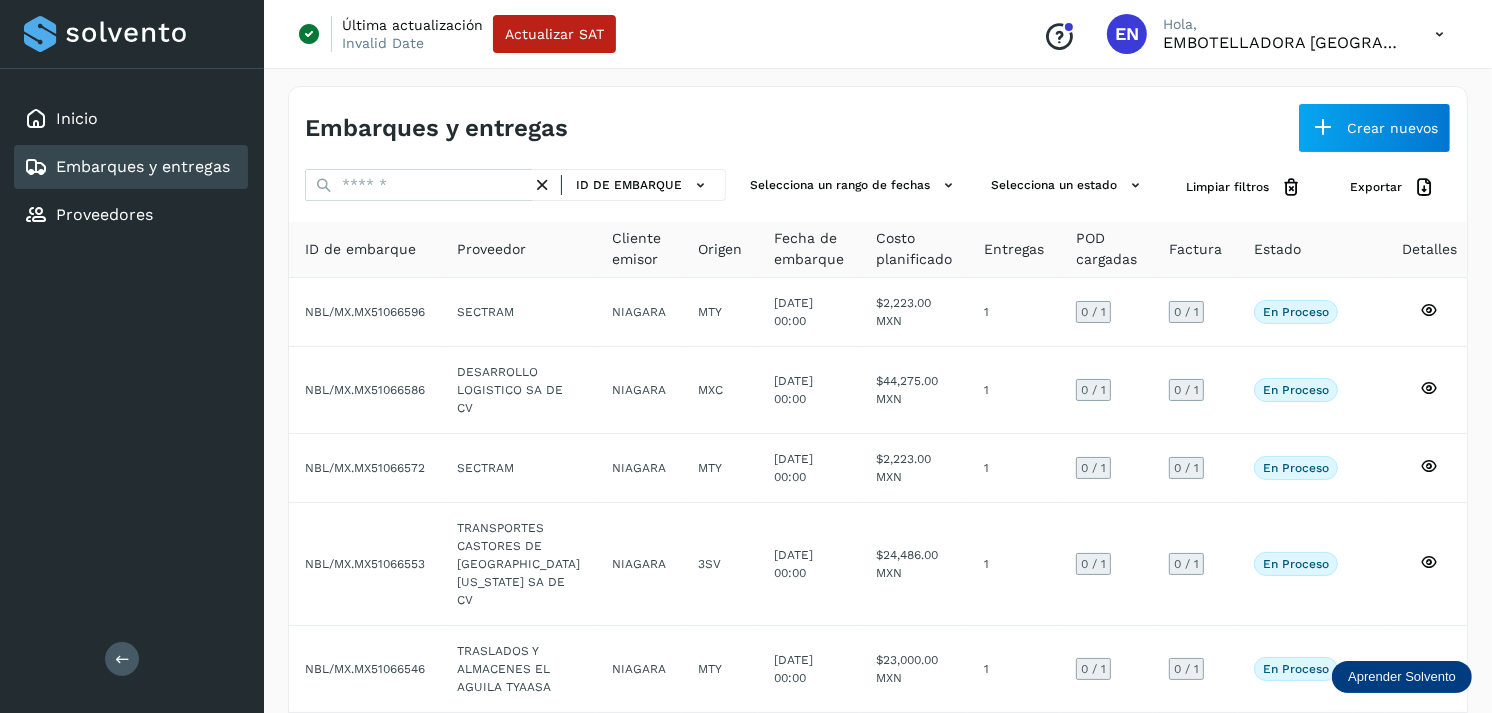 click on "Embarques y entregas Crear nuevos ID de embarque Selecciona un rango de fechas  Selecciona un estado Limpiar filtros Exportar ID de embarque Proveedor Cliente emisor Origen Fecha de embarque Costo planificado Entregas POD cargadas Factura Estado Detalles NBL/MX.MX51066596 SECTRAM NIAGARA MTY [DATE] 00:00  $2,223.00 MXN  1 0  / 1 0 / 1 En proceso
Verifica el estado de la factura o entregas asociadas a este embarque
NBL/MX.MX51066586 DESARROLLO LOGISTICO SA DE CV NIAGARA MXC [DATE] 00:00  $44,275.00 MXN  1 0  / 1 0 / 1 En proceso
Verifica el estado de la factura o entregas asociadas a este embarque
NBL/MX.MX51066572 SECTRAM NIAGARA MTY [DATE] 00:00  $2,223.00 MXN  1 0  / 1 0 / 1 En proceso
Verifica el estado de la factura o entregas asociadas a este embarque
NBL/MX.MX51066553 TRANSPORTES CASTORES DE [GEOGRAPHIC_DATA][US_STATE] SA DE CV NIAGARA 3SV 1 0 / 1" at bounding box center [878, 679] 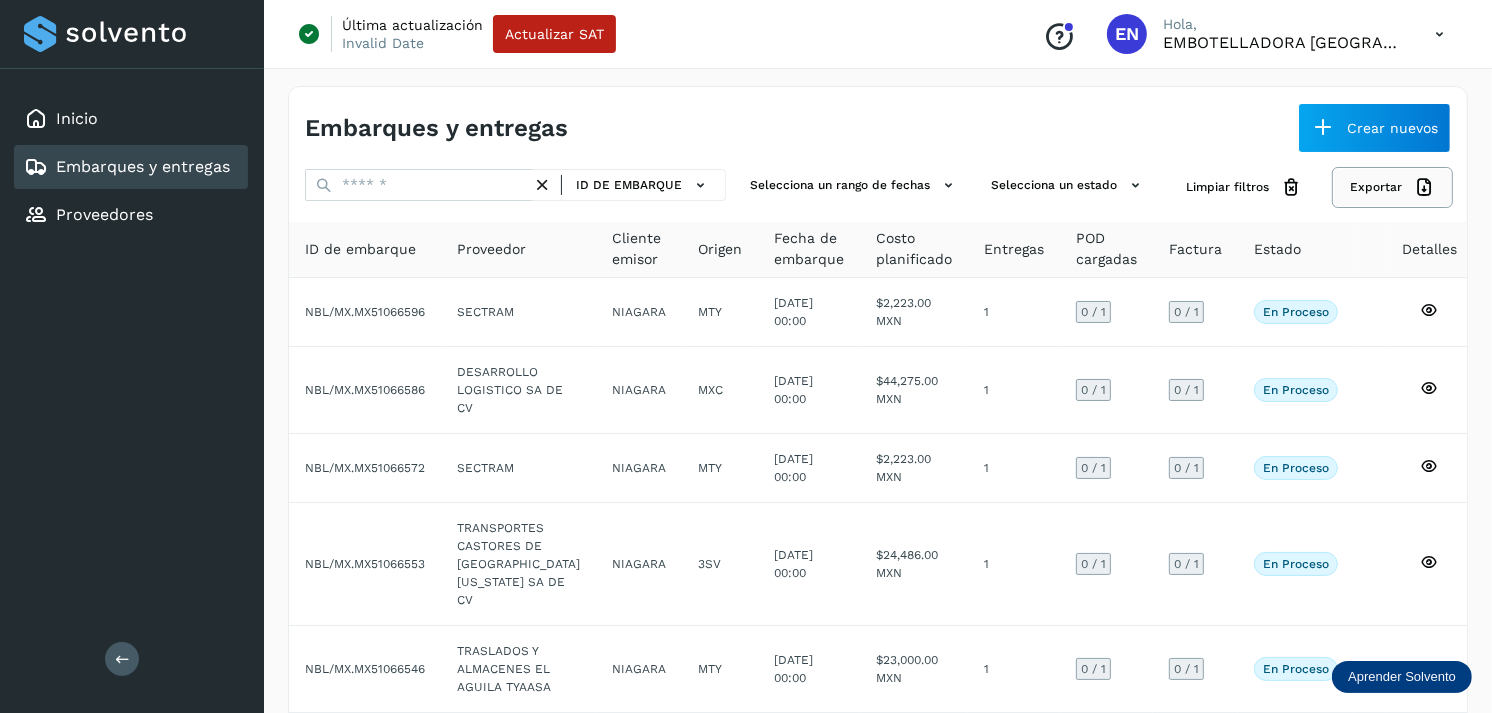 click on "Exportar" 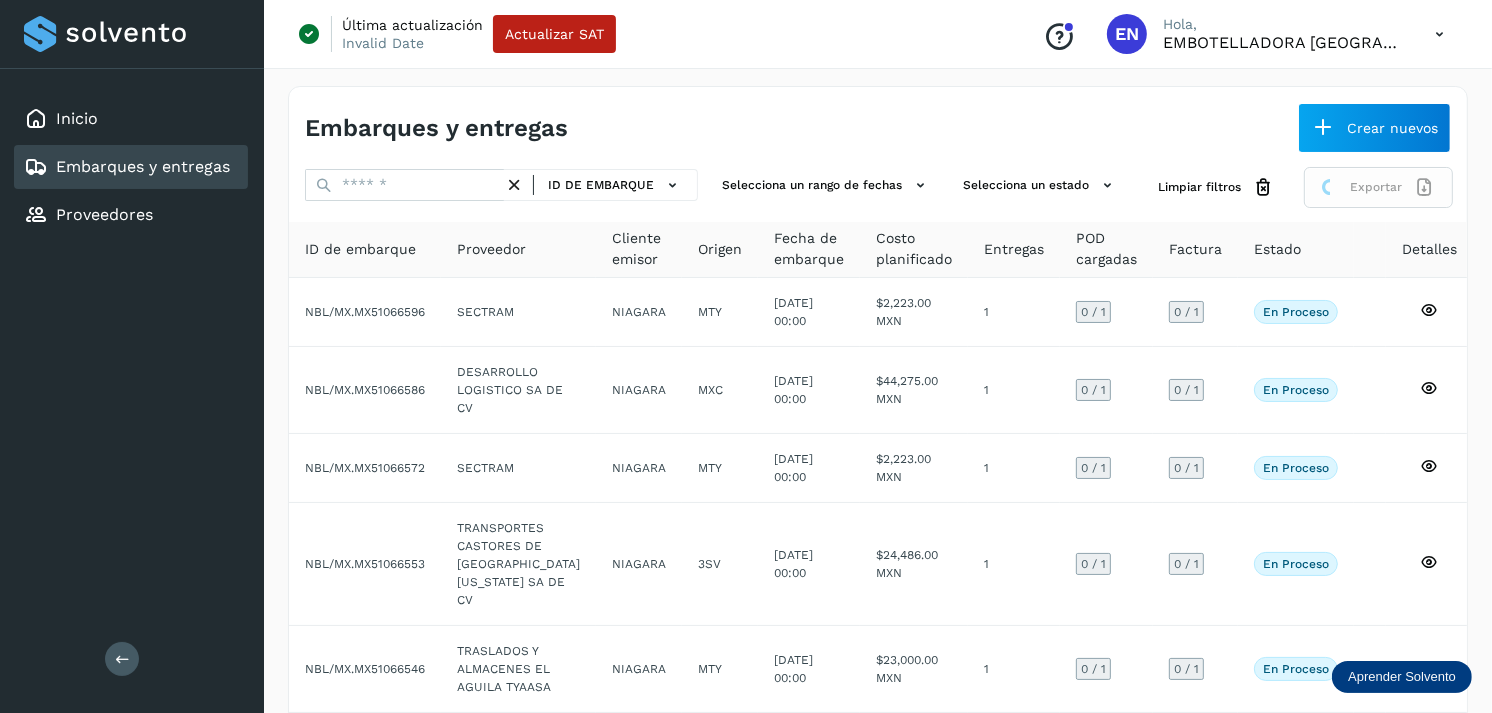 click on "Exportar" 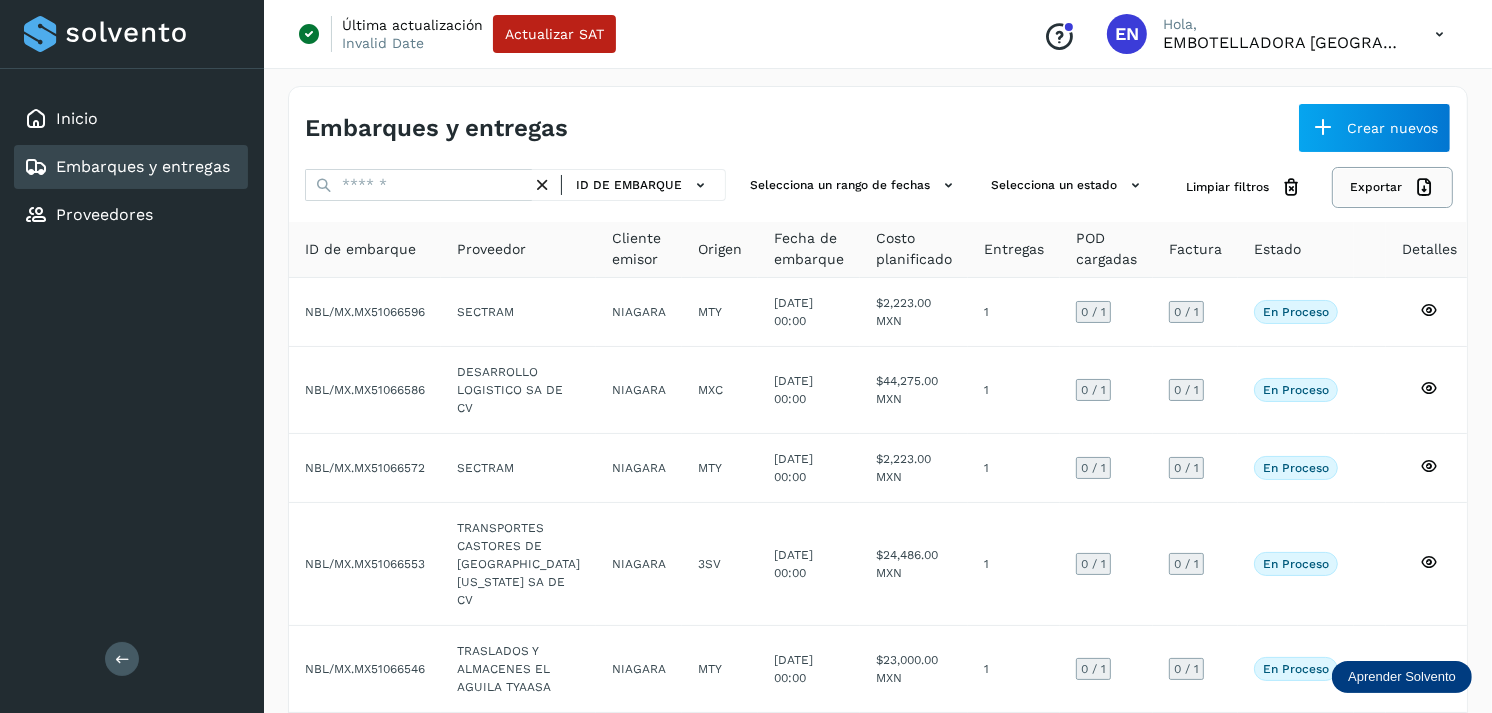 click on "Exportar" 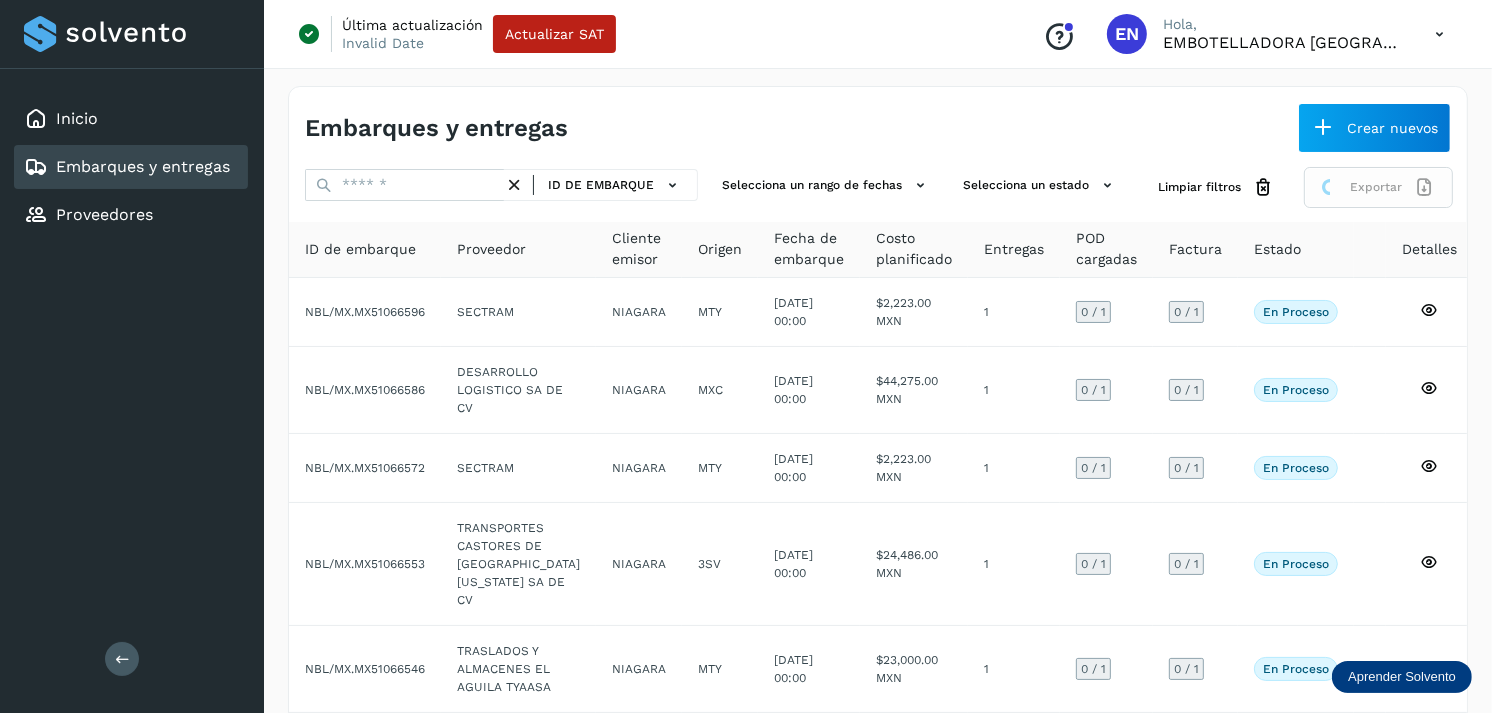 click on "Exportar" 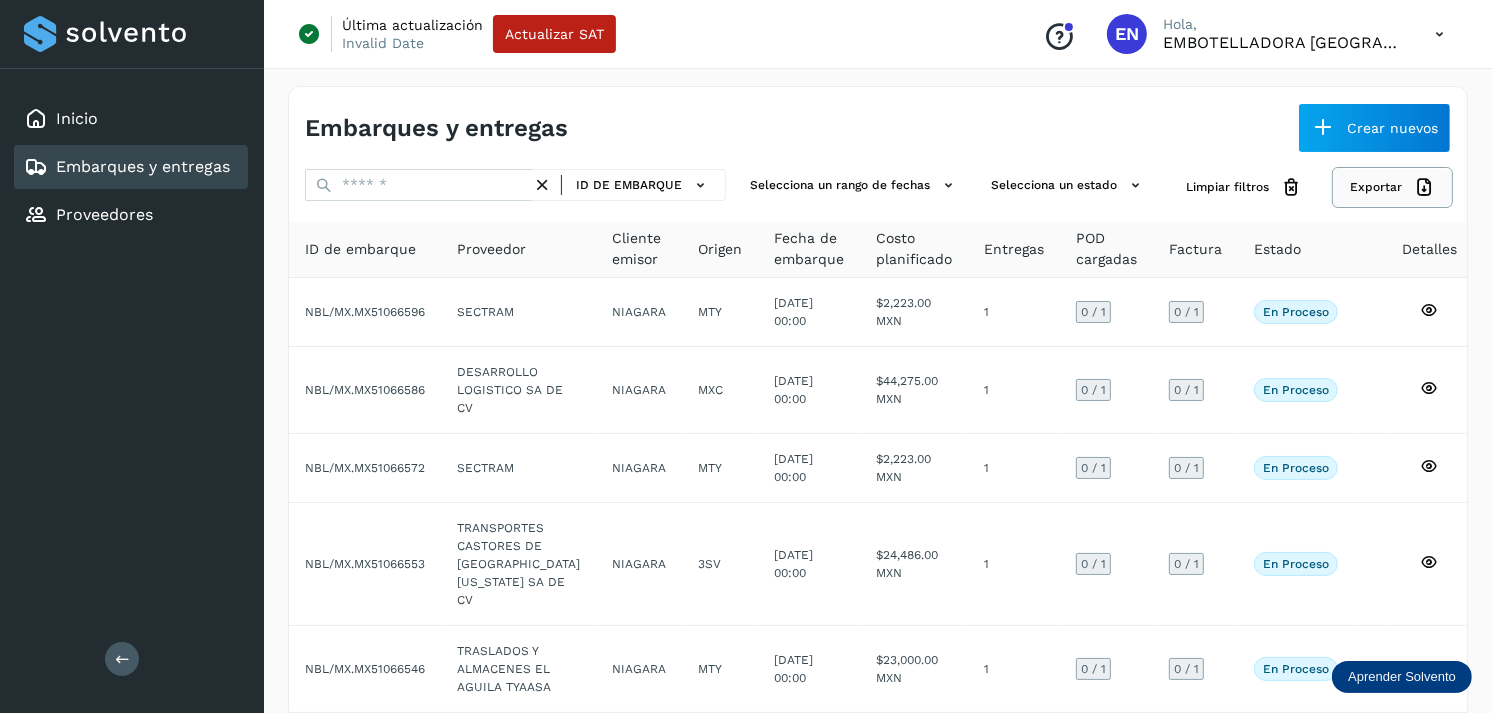click on "Exportar" 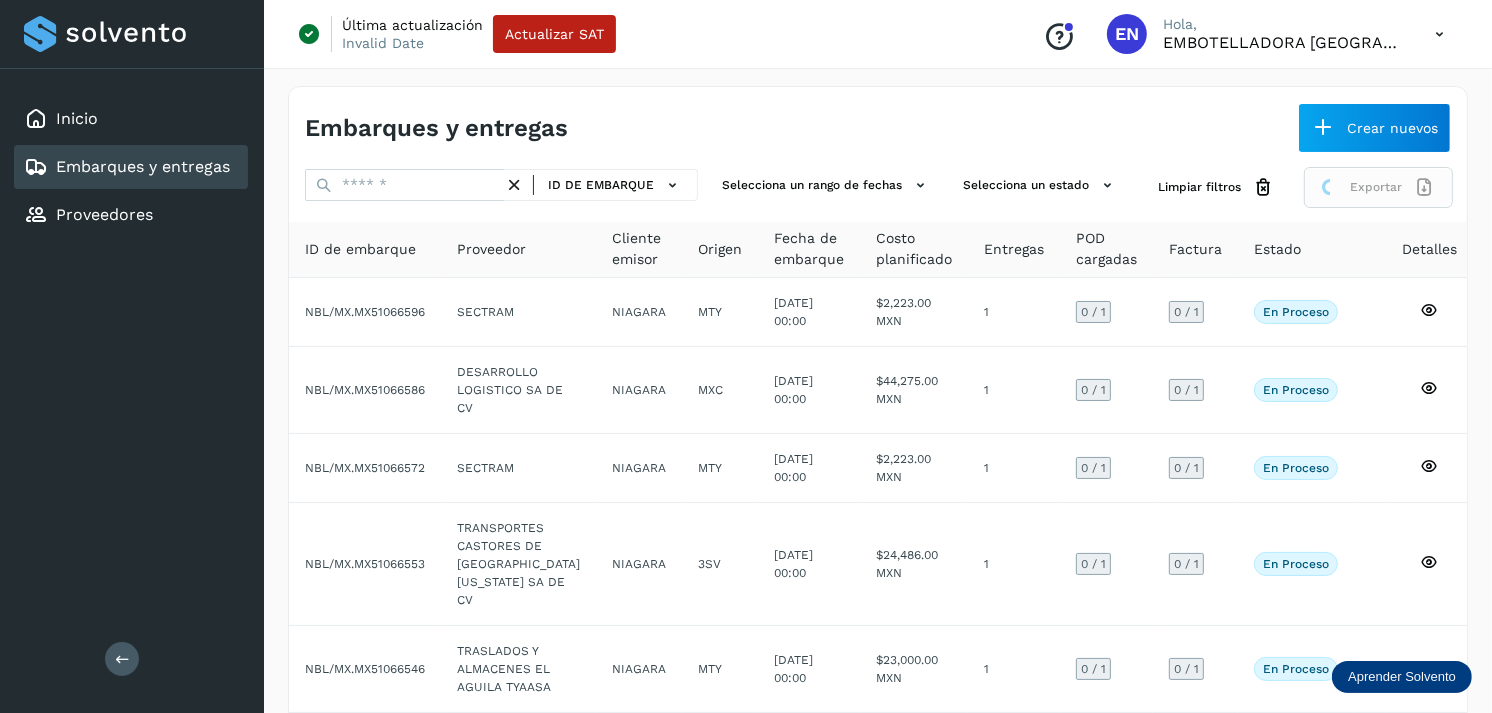 click on "Exportar" 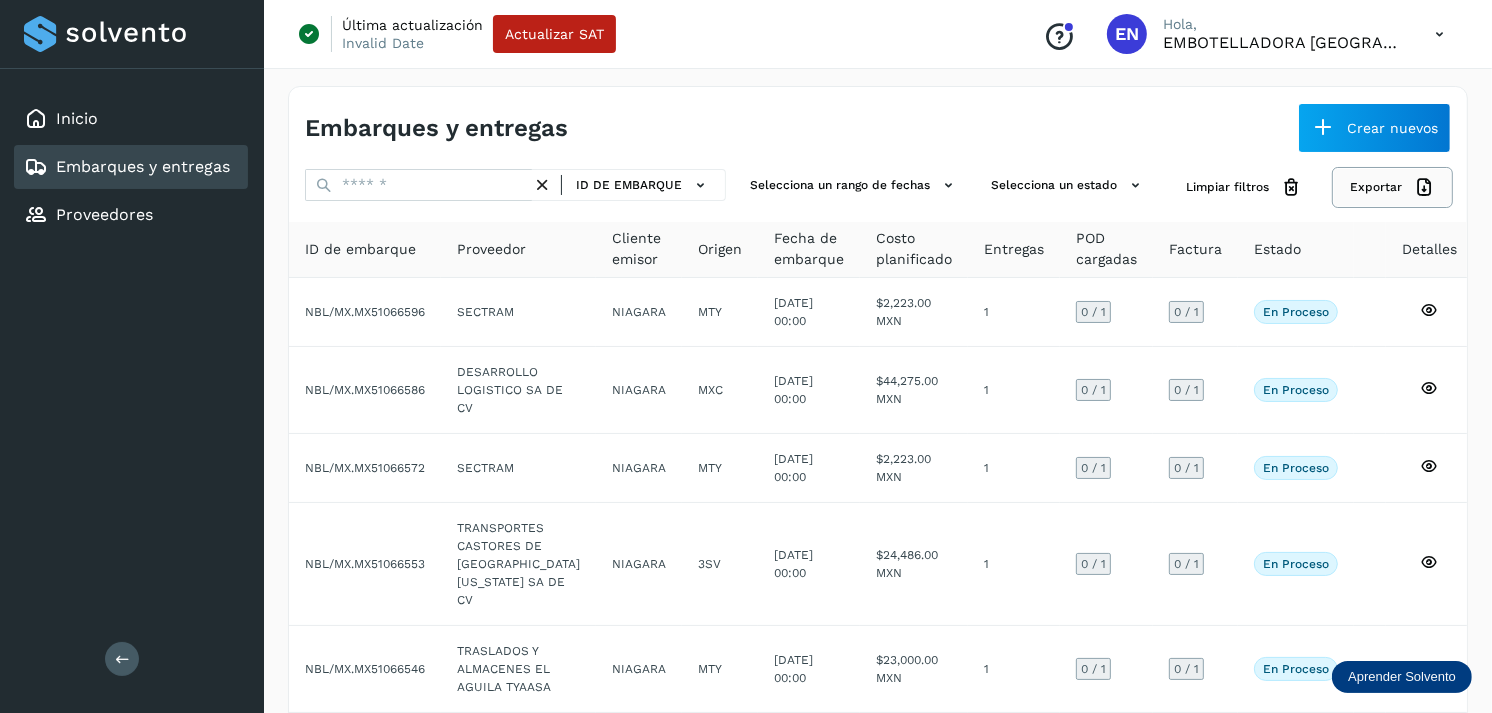 click on "Exportar" 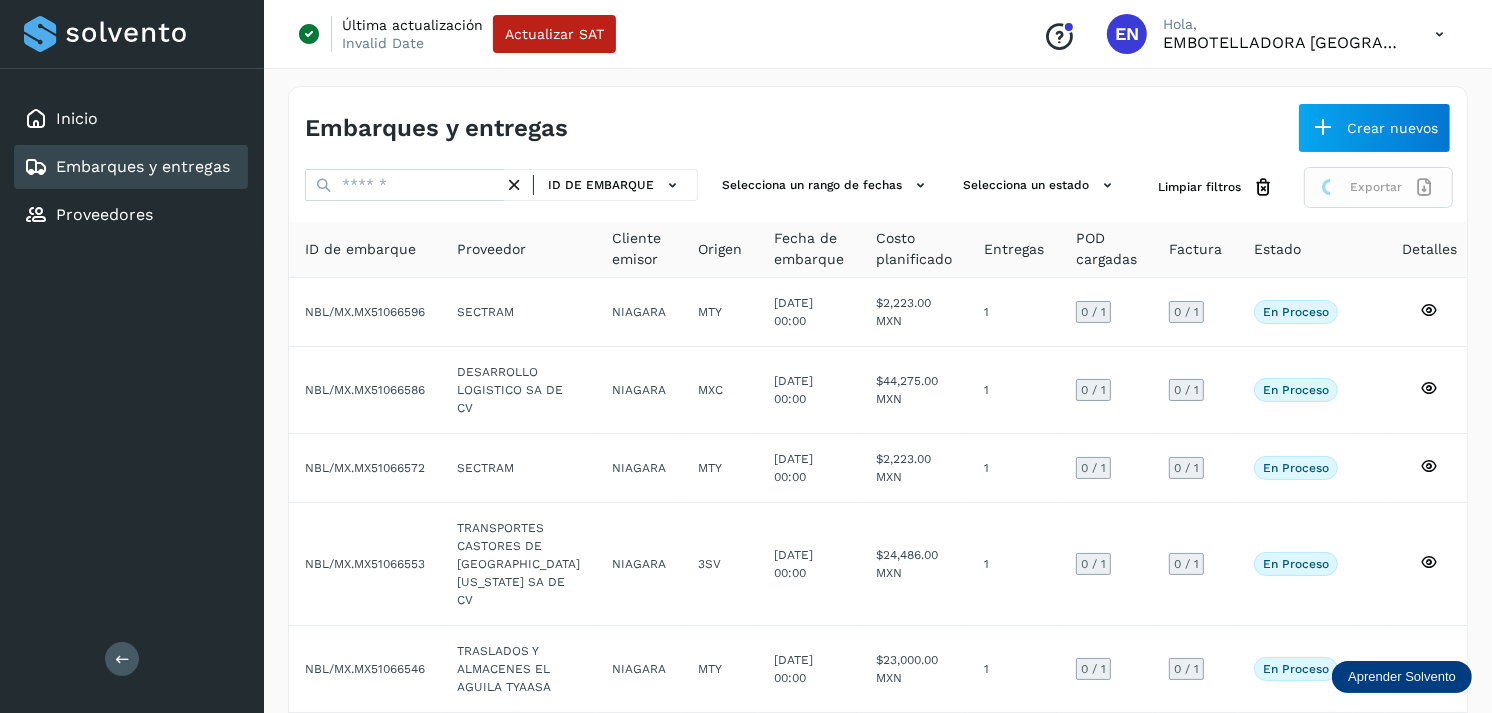 click on "Exportar" 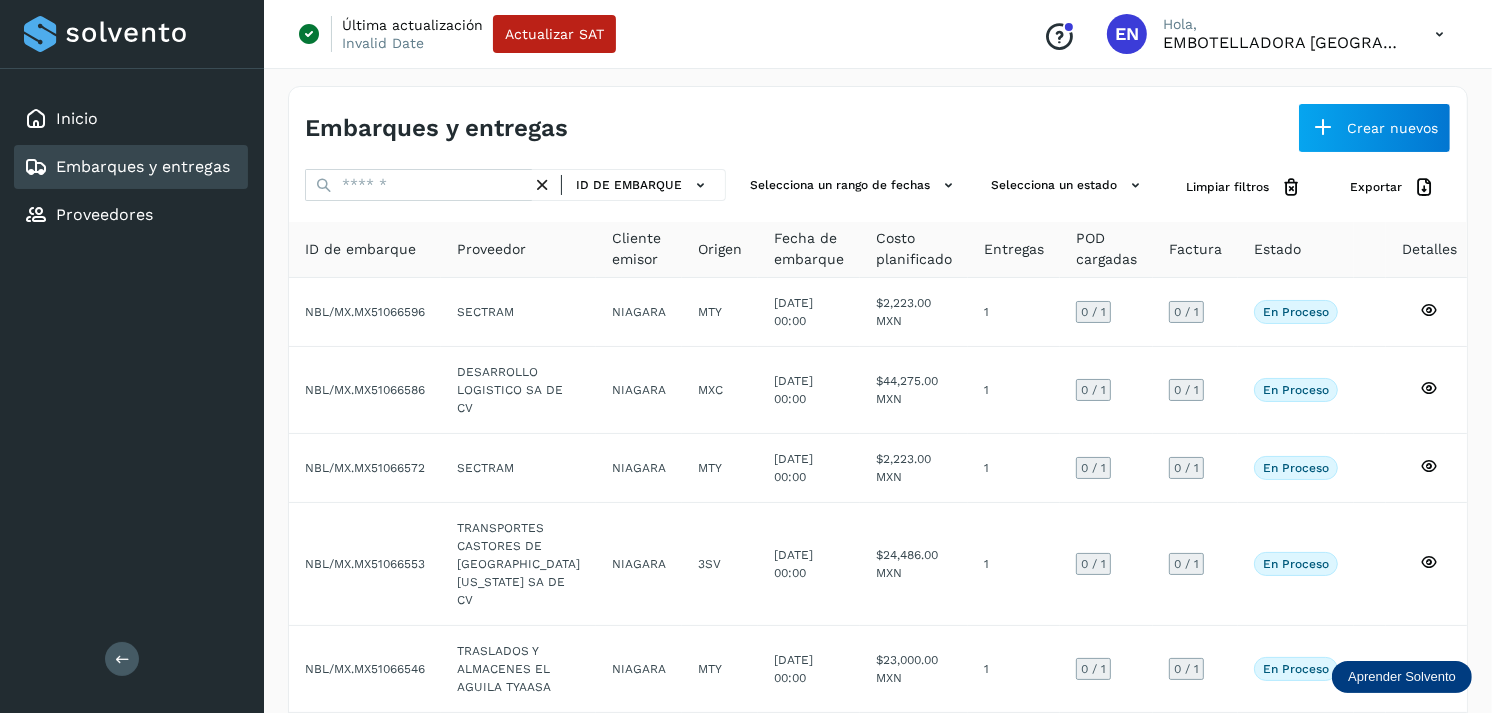 click on "Inicio Embarques y entregas Proveedores Salir" at bounding box center (132, 356) 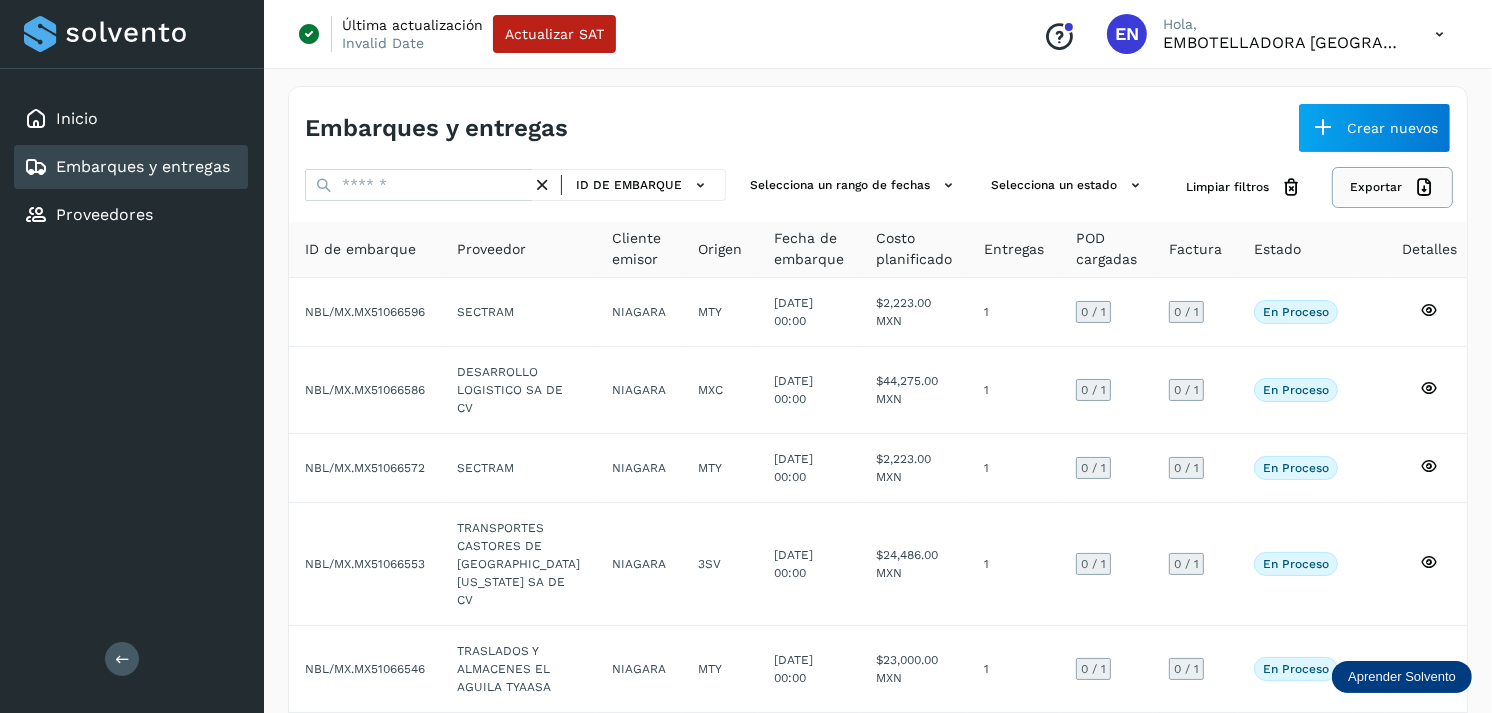 click on "Exportar" 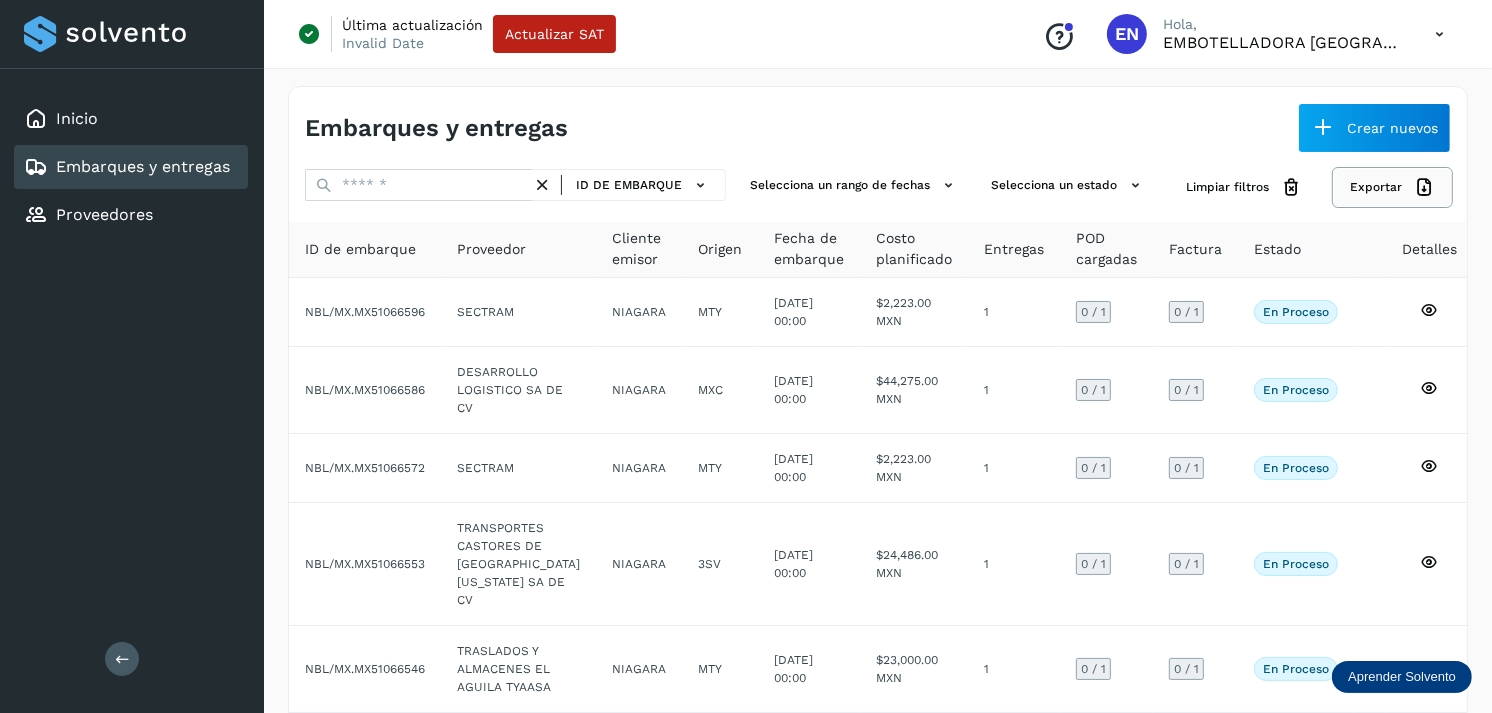 click on "Exportar" 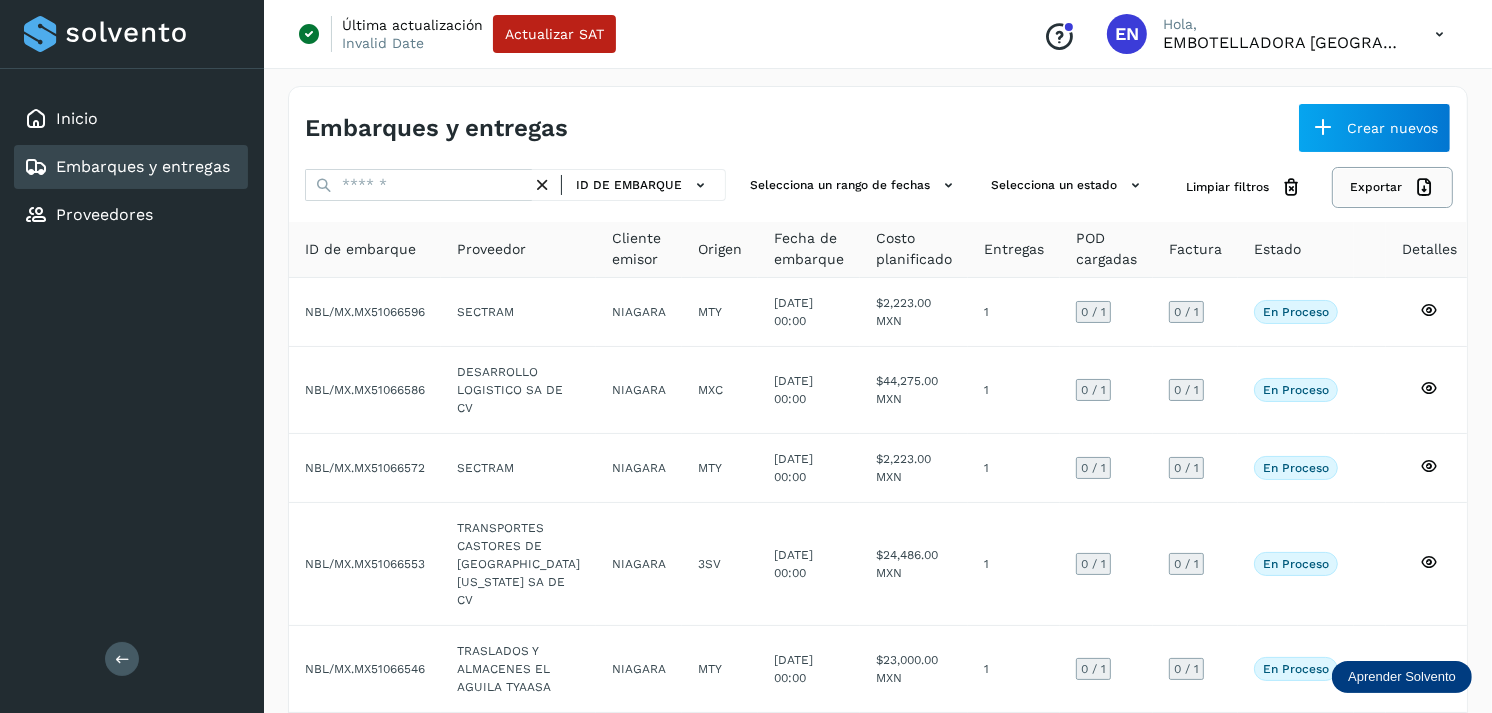 drag, startPoint x: 1328, startPoint y: 197, endPoint x: 1345, endPoint y: 192, distance: 17.720045 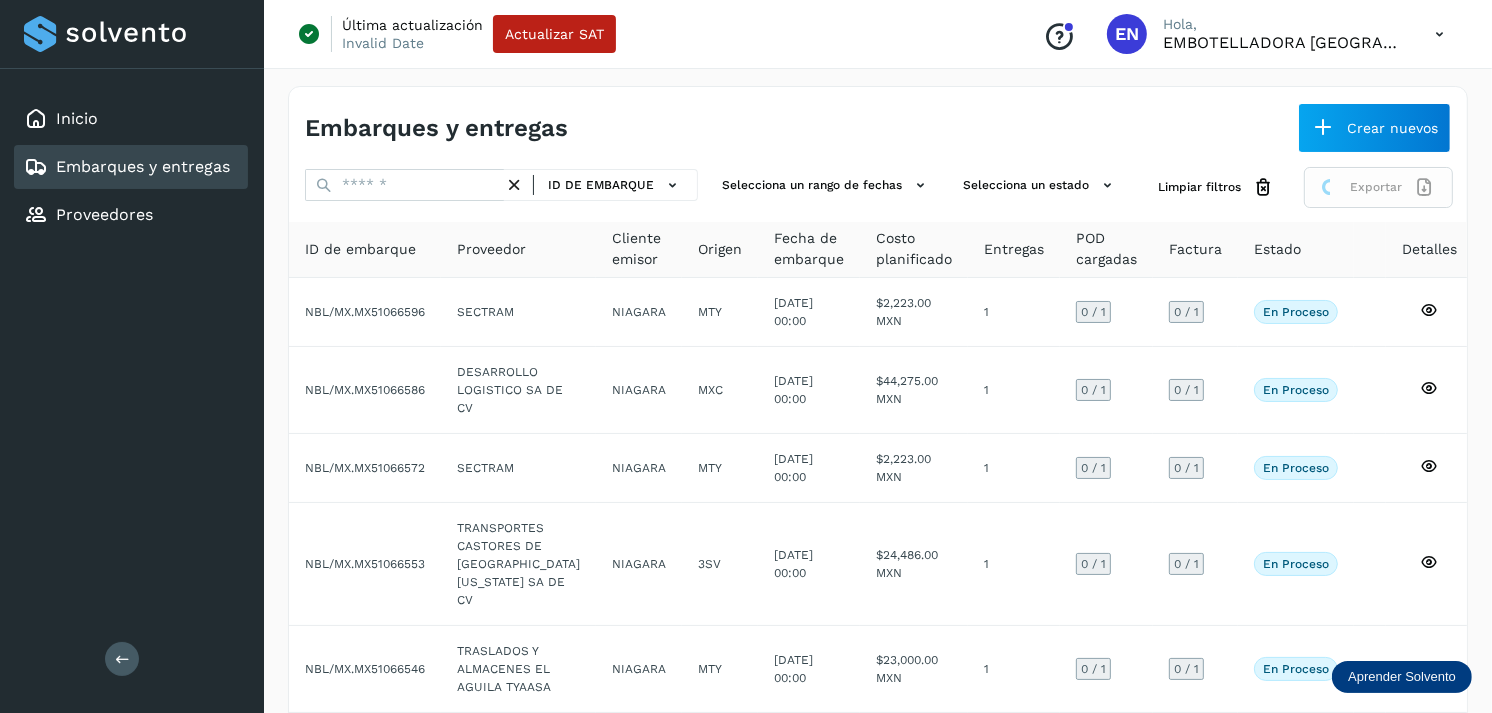 click on "Exportar" at bounding box center (1378, 187) 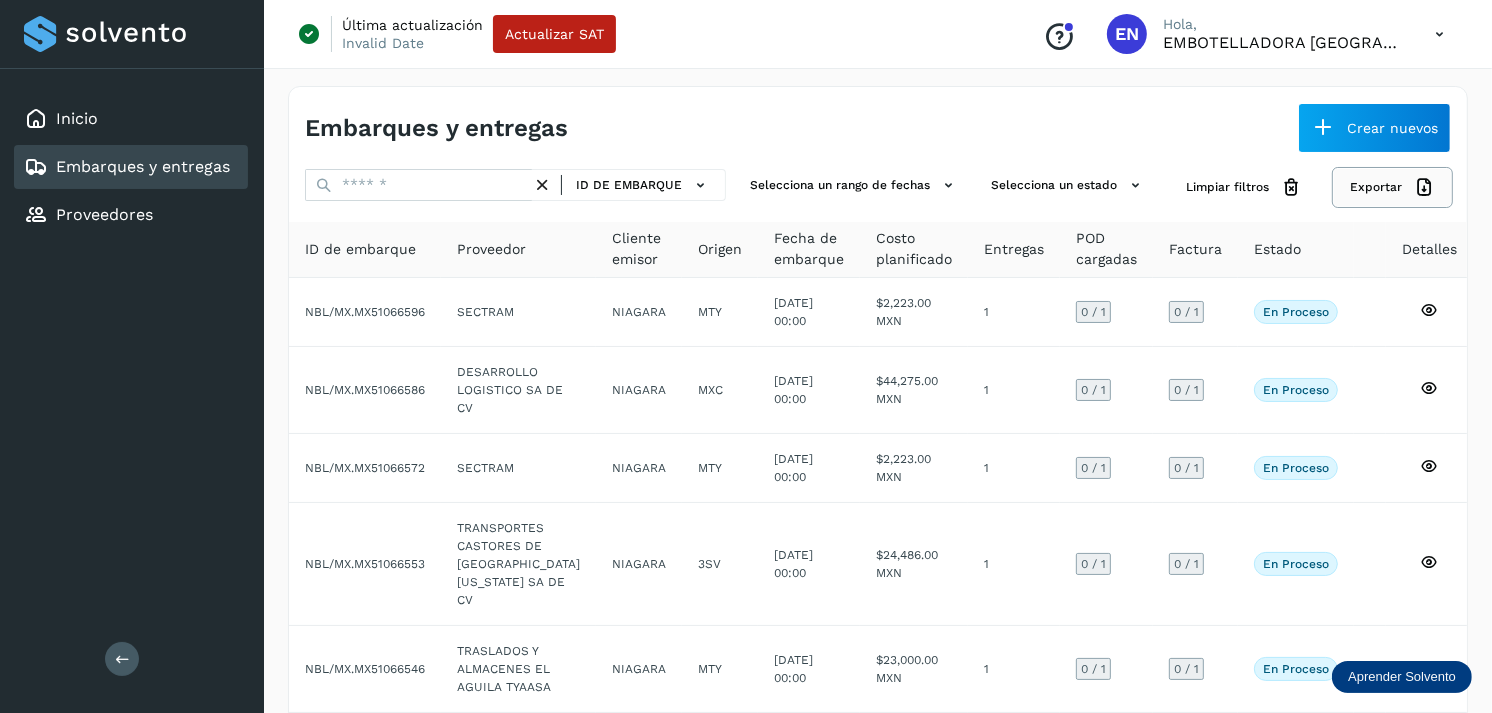 click on "Exportar" at bounding box center [1392, 187] 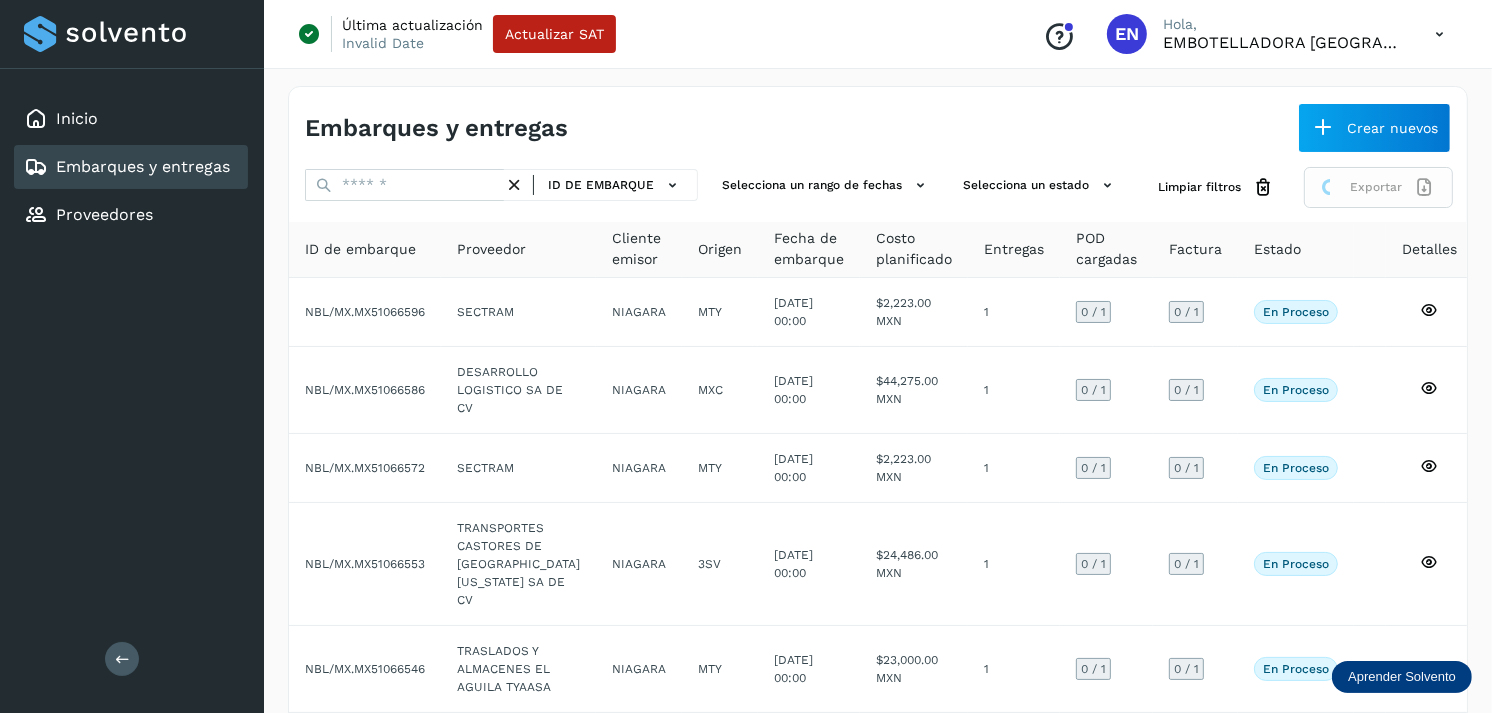 click on "Exportar" at bounding box center (1378, 187) 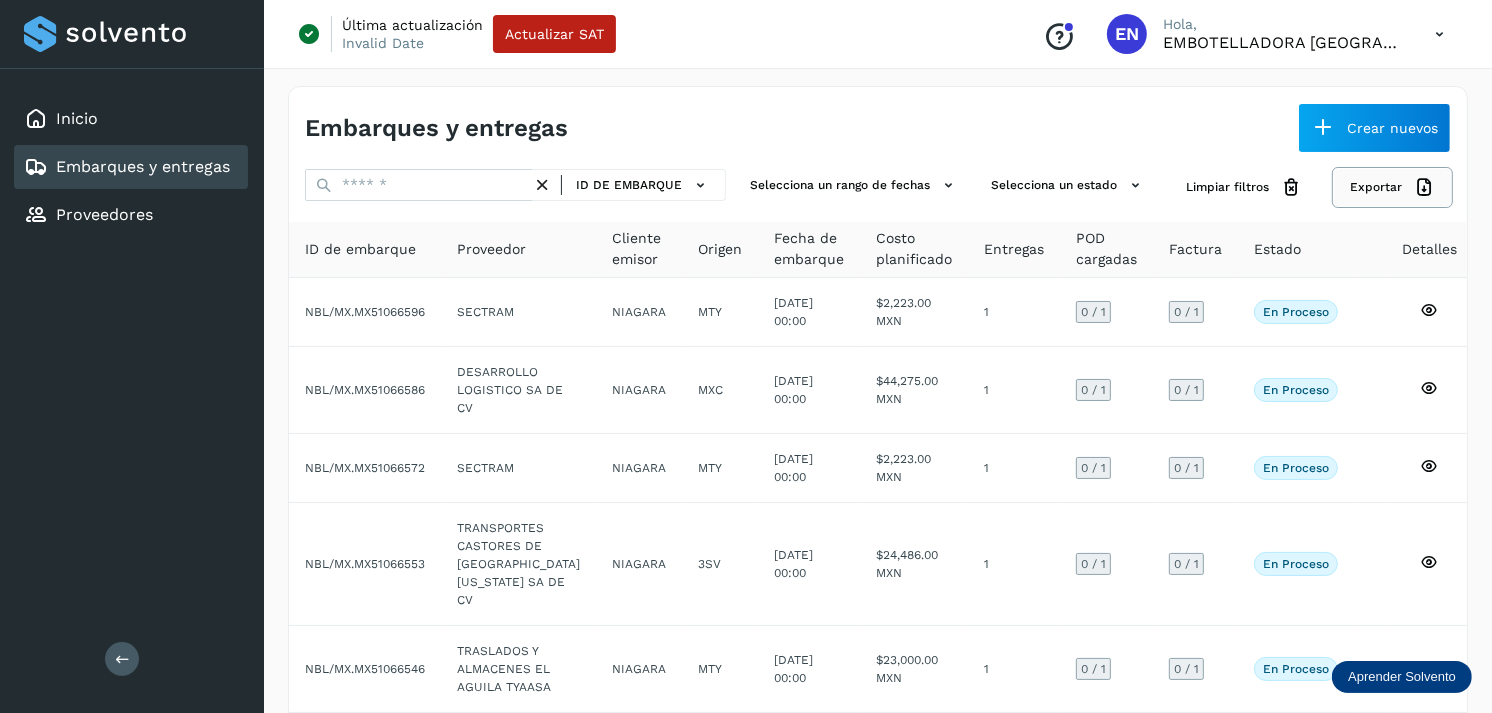 click on "Exportar" at bounding box center (1392, 187) 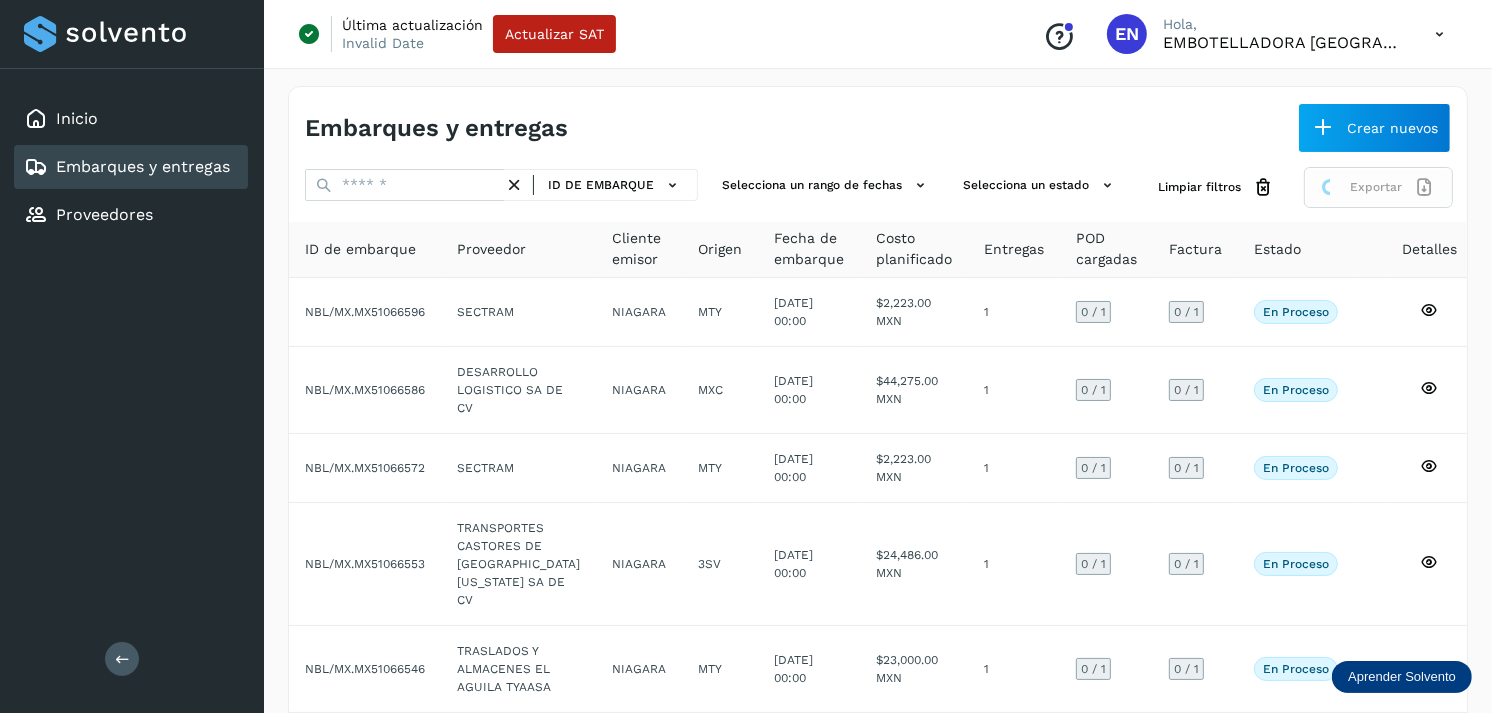click on "Exportar" at bounding box center [1378, 187] 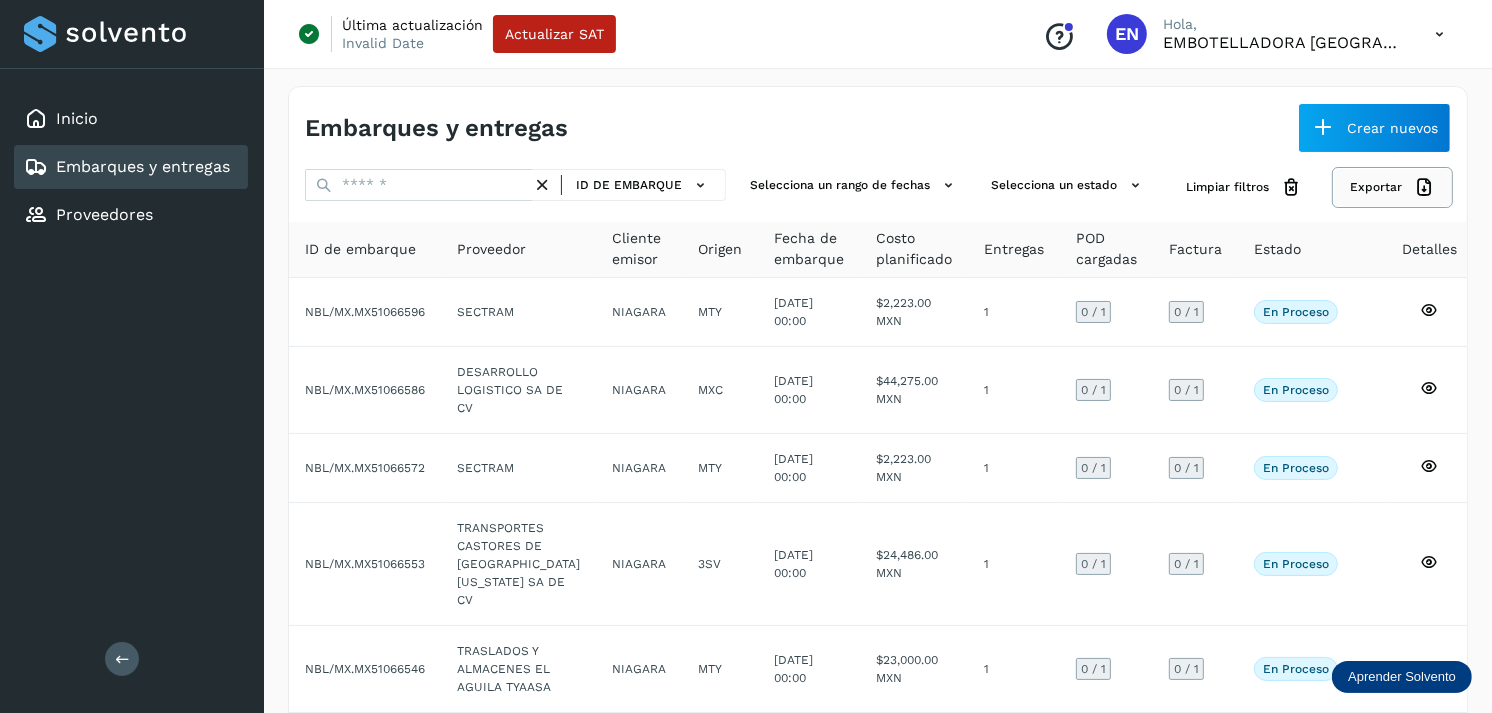 click on "Exportar" at bounding box center (1392, 187) 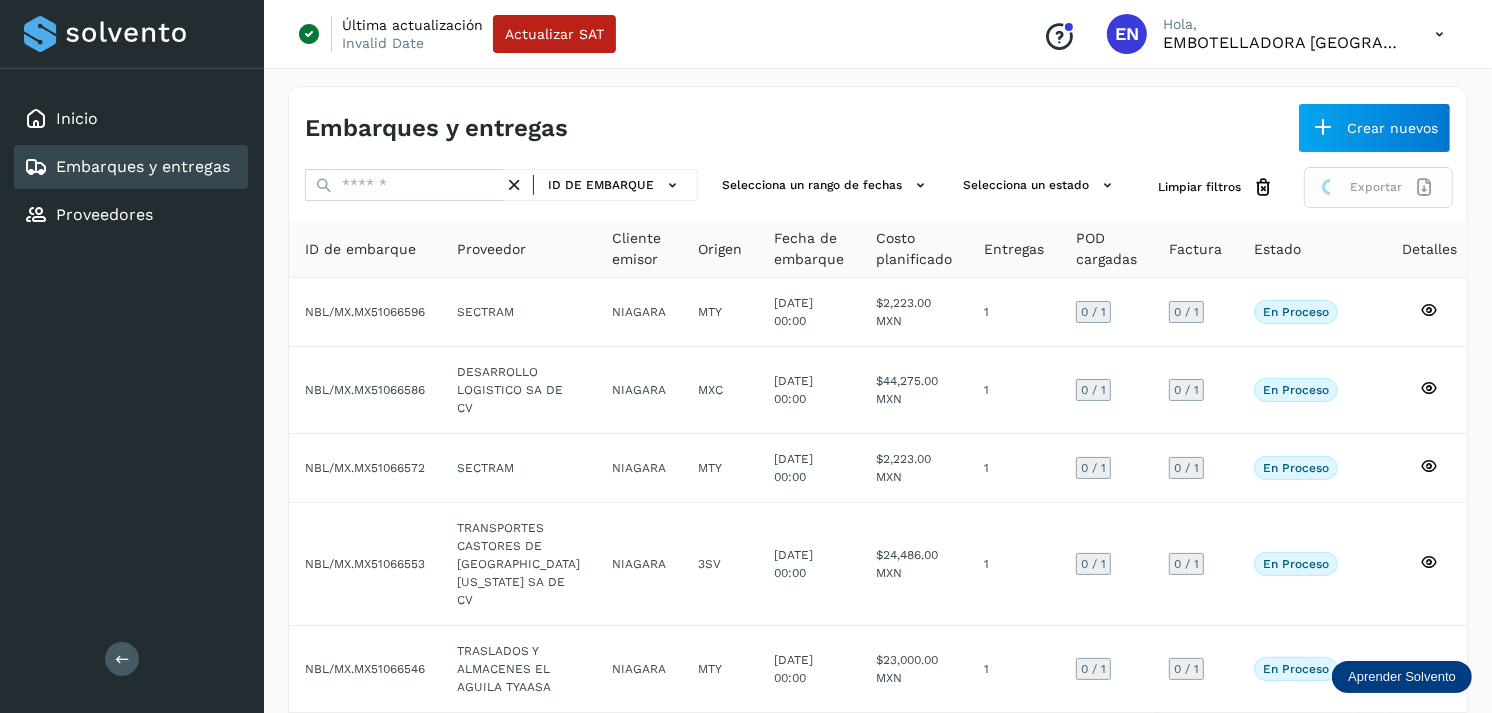 click on "Exportar" at bounding box center [1378, 187] 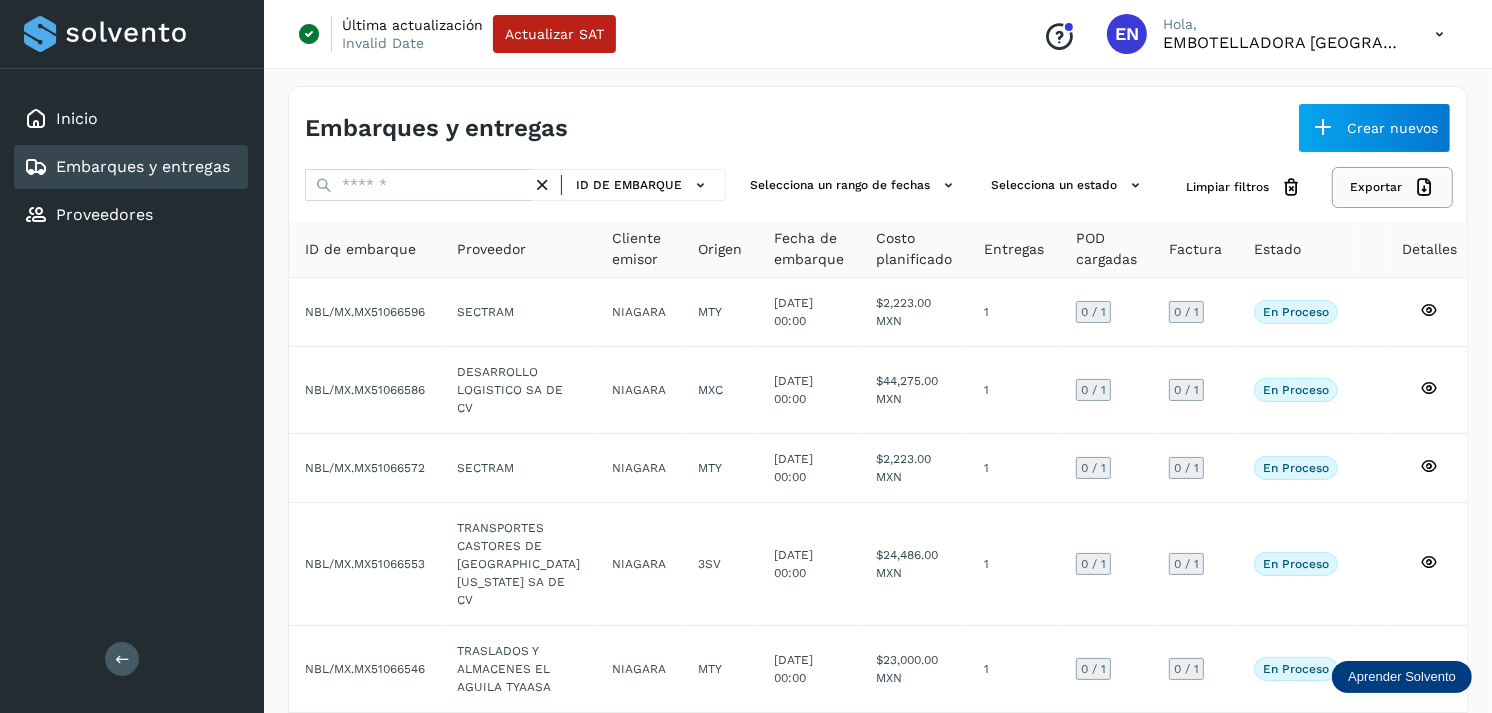 click on "Exportar" at bounding box center (1392, 187) 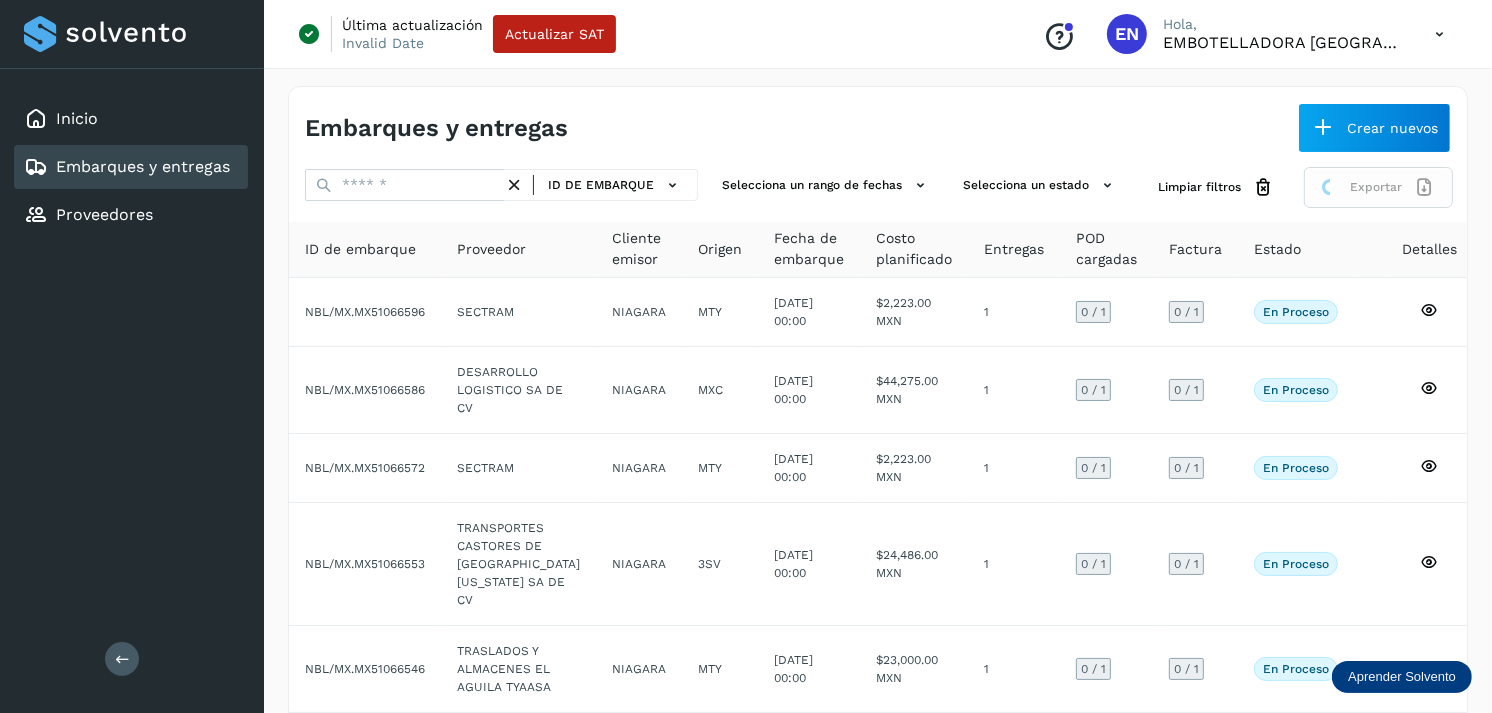 click on "Exportar" at bounding box center (1378, 187) 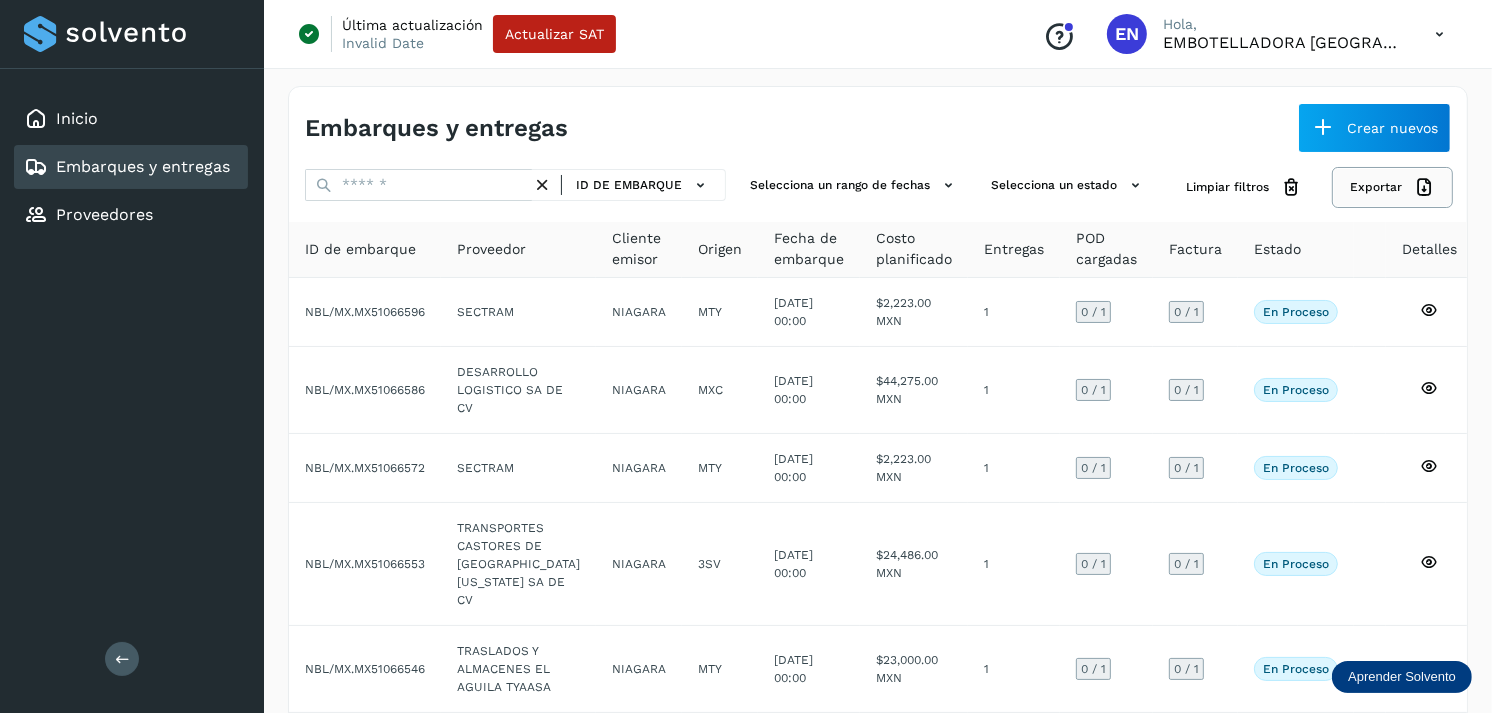 click on "Exportar" 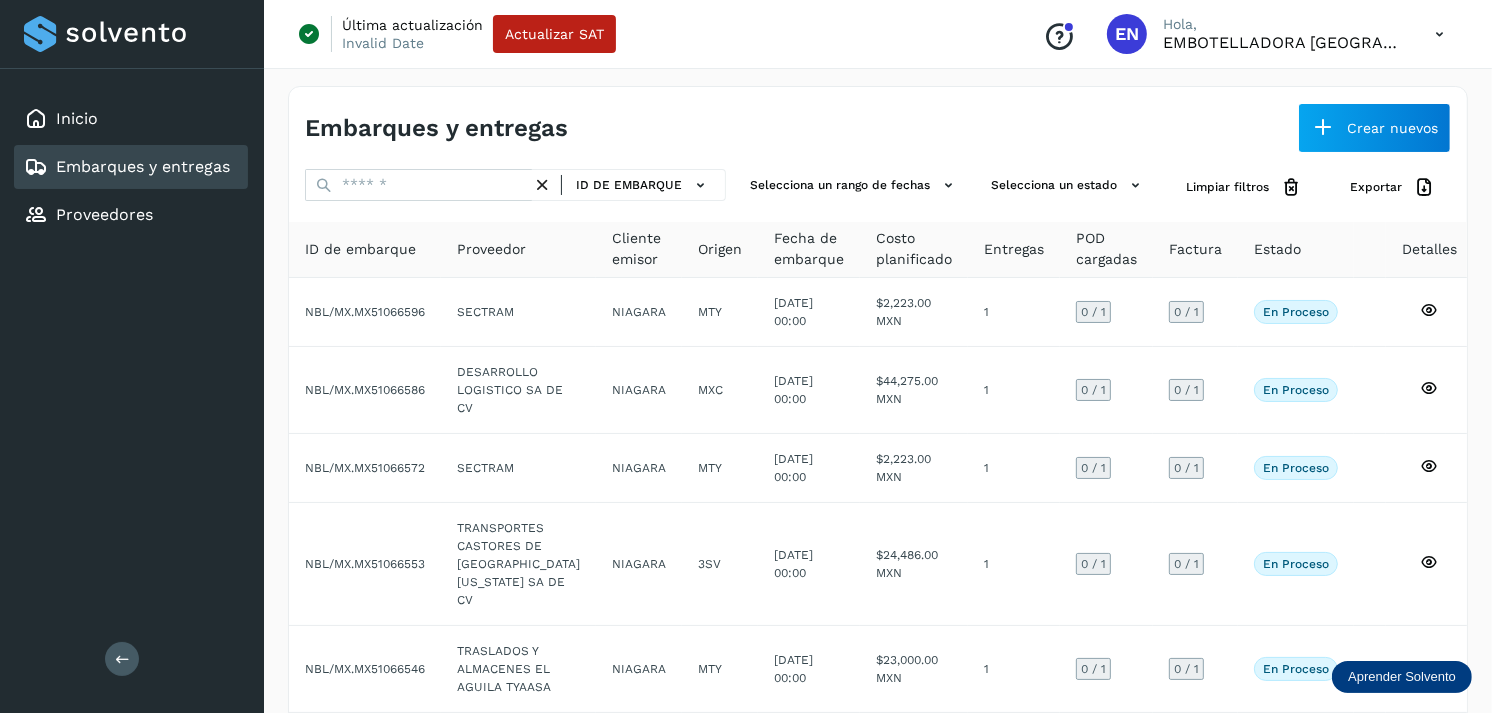 click on "Embarques y entregas" at bounding box center [127, 167] 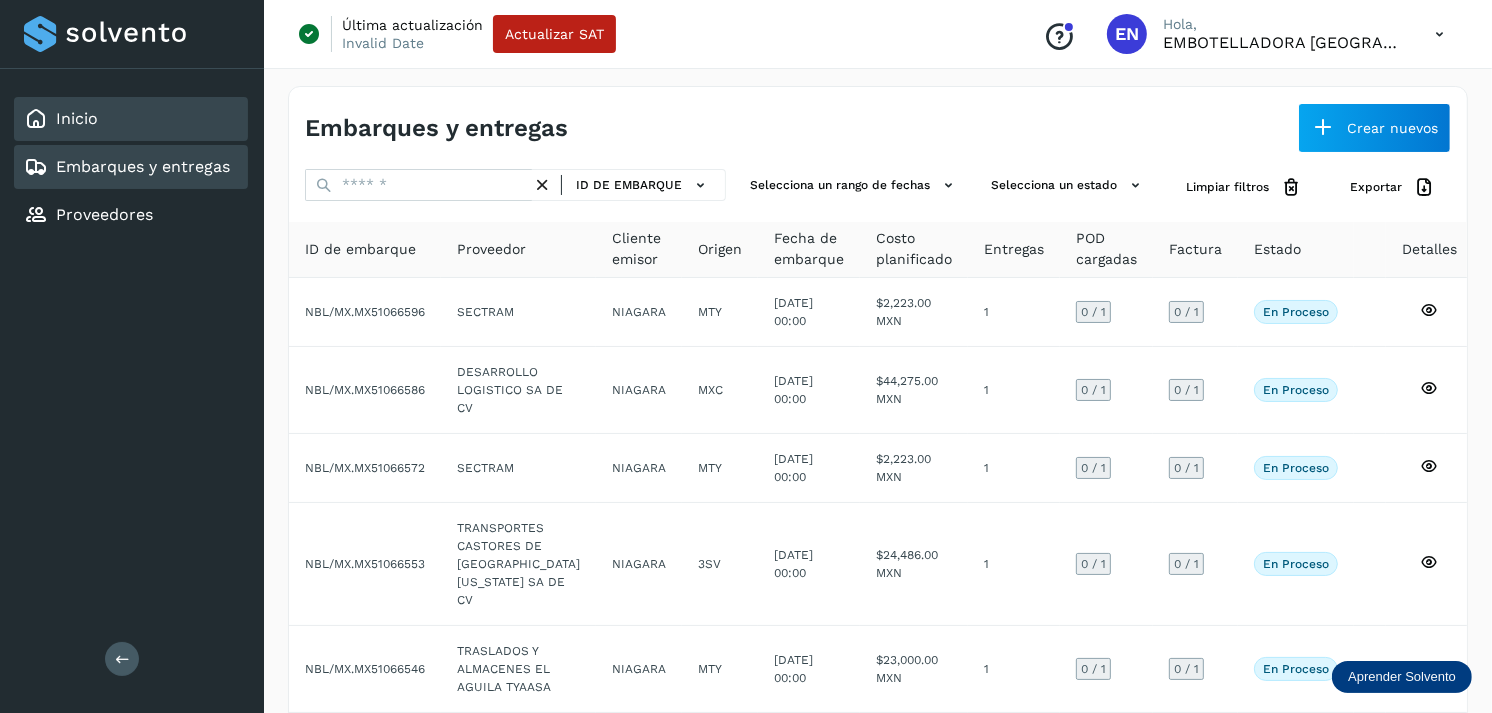click on "Inicio" 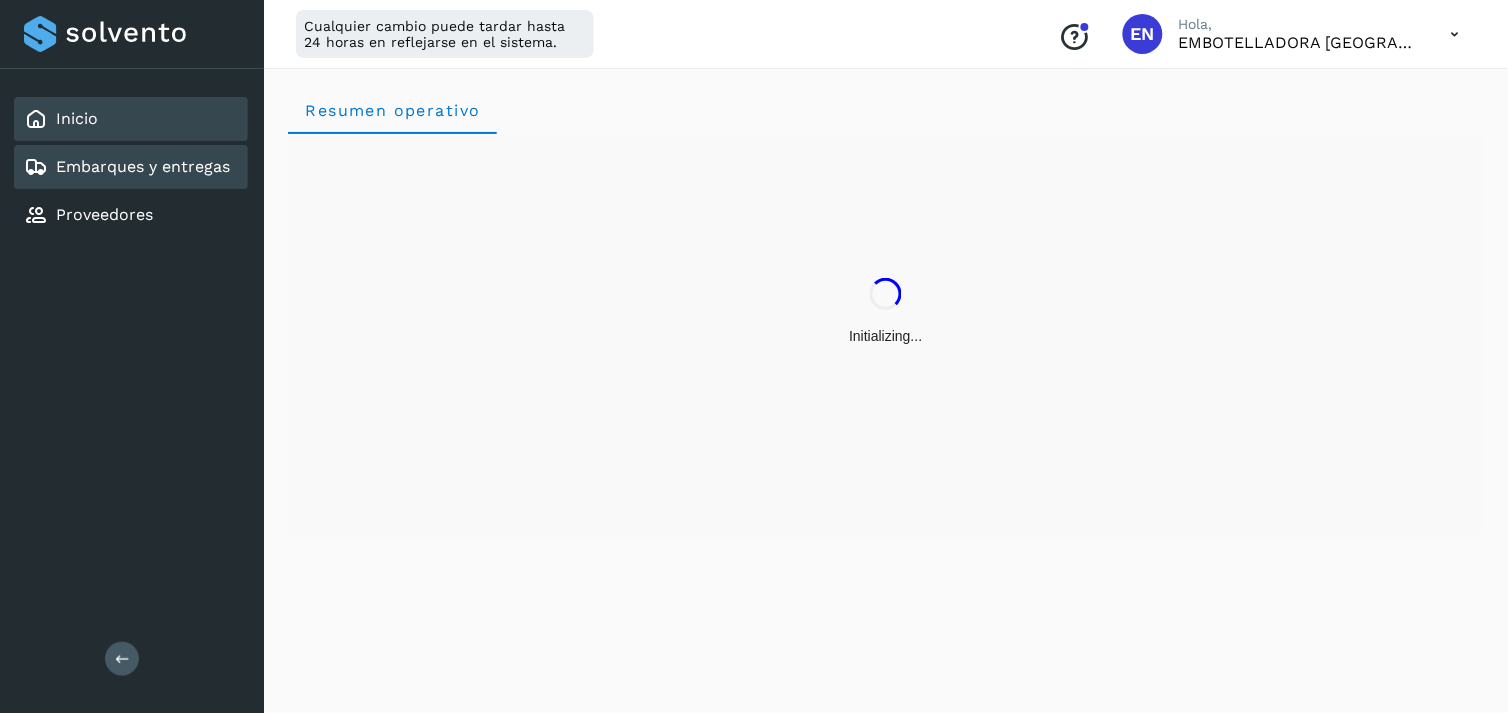 click on "Embarques y entregas" at bounding box center [143, 166] 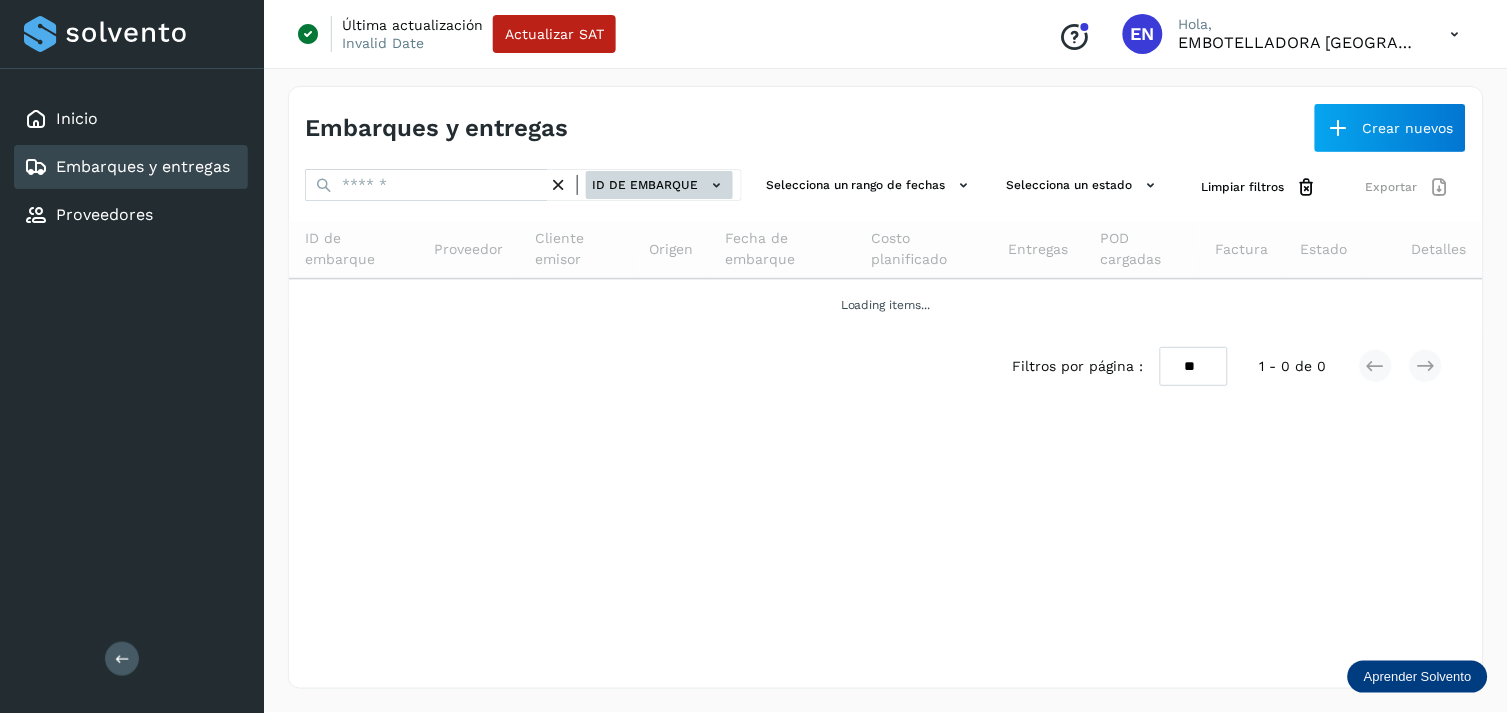 click on "ID de embarque" 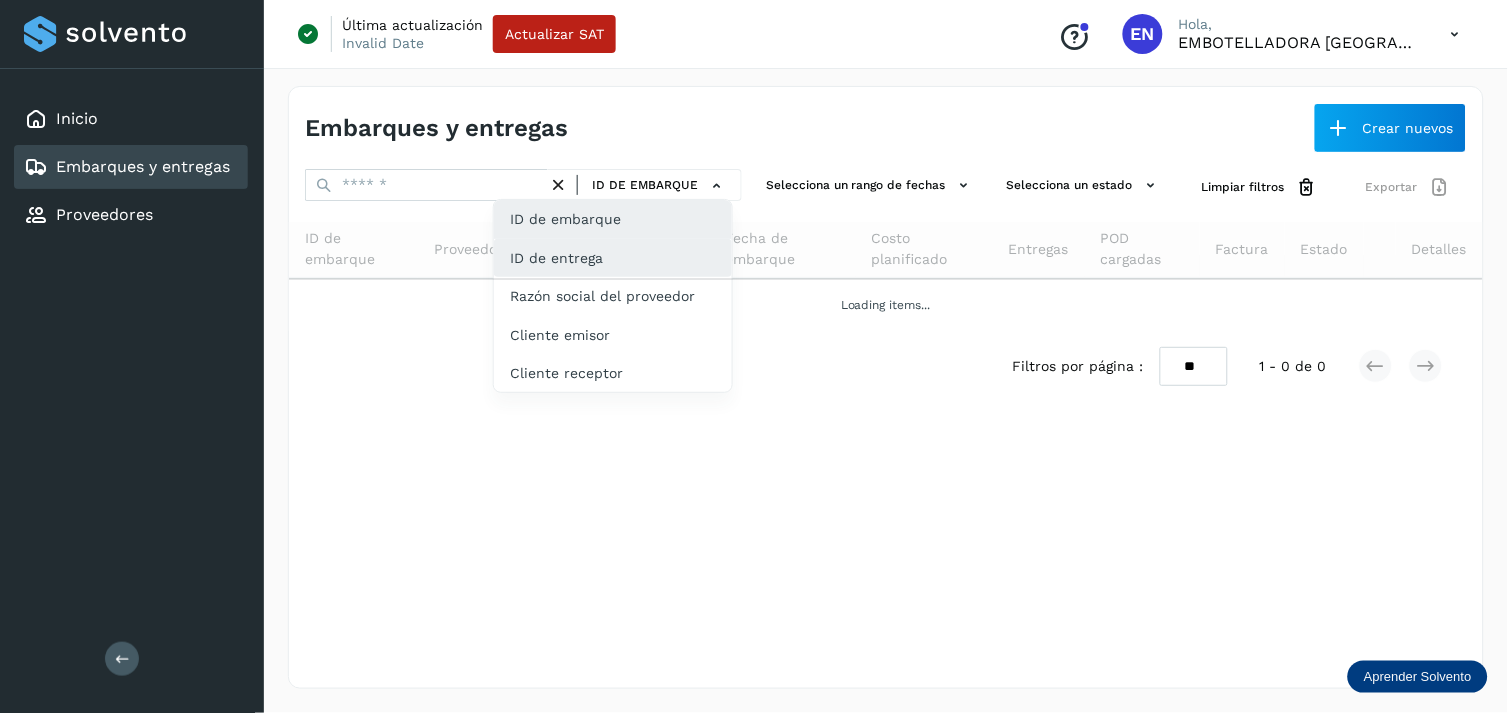 click on "ID de entrega" 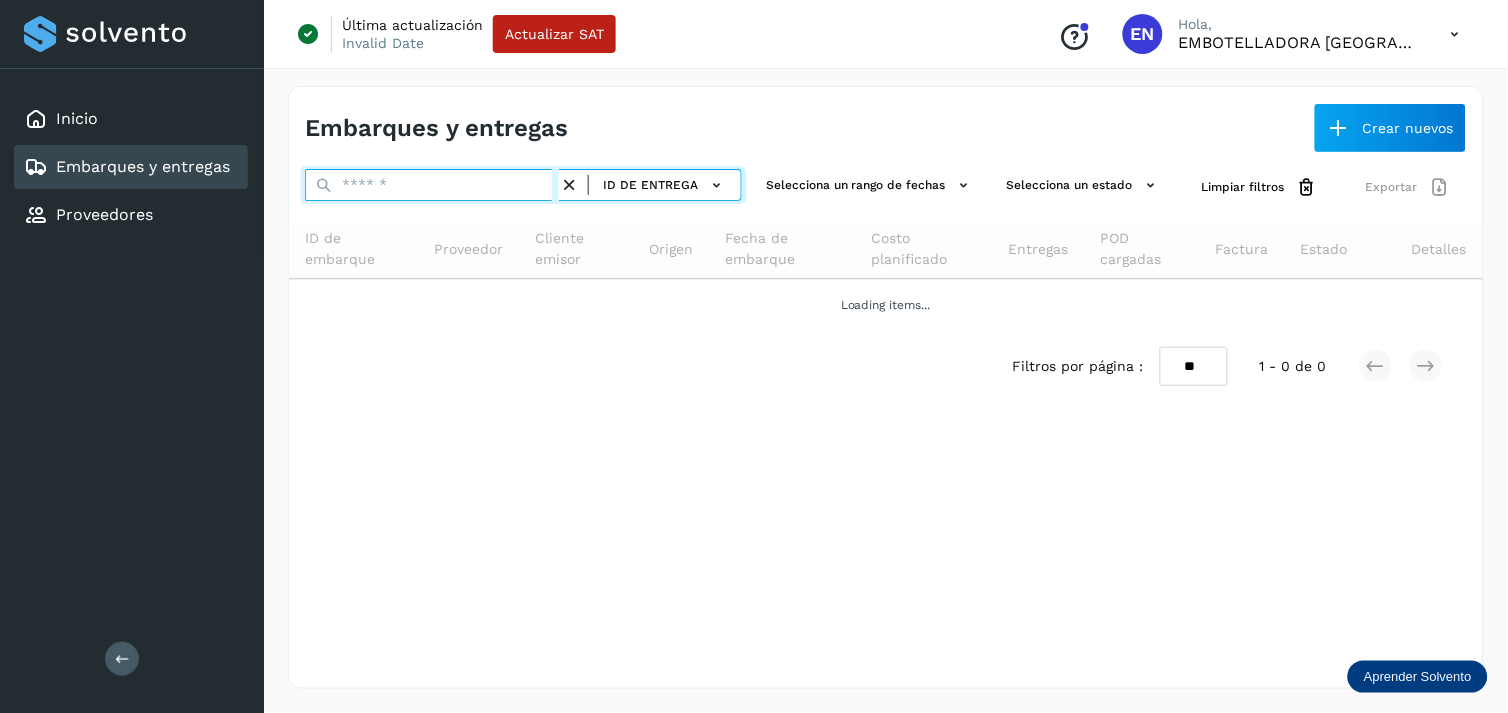click at bounding box center [432, 185] 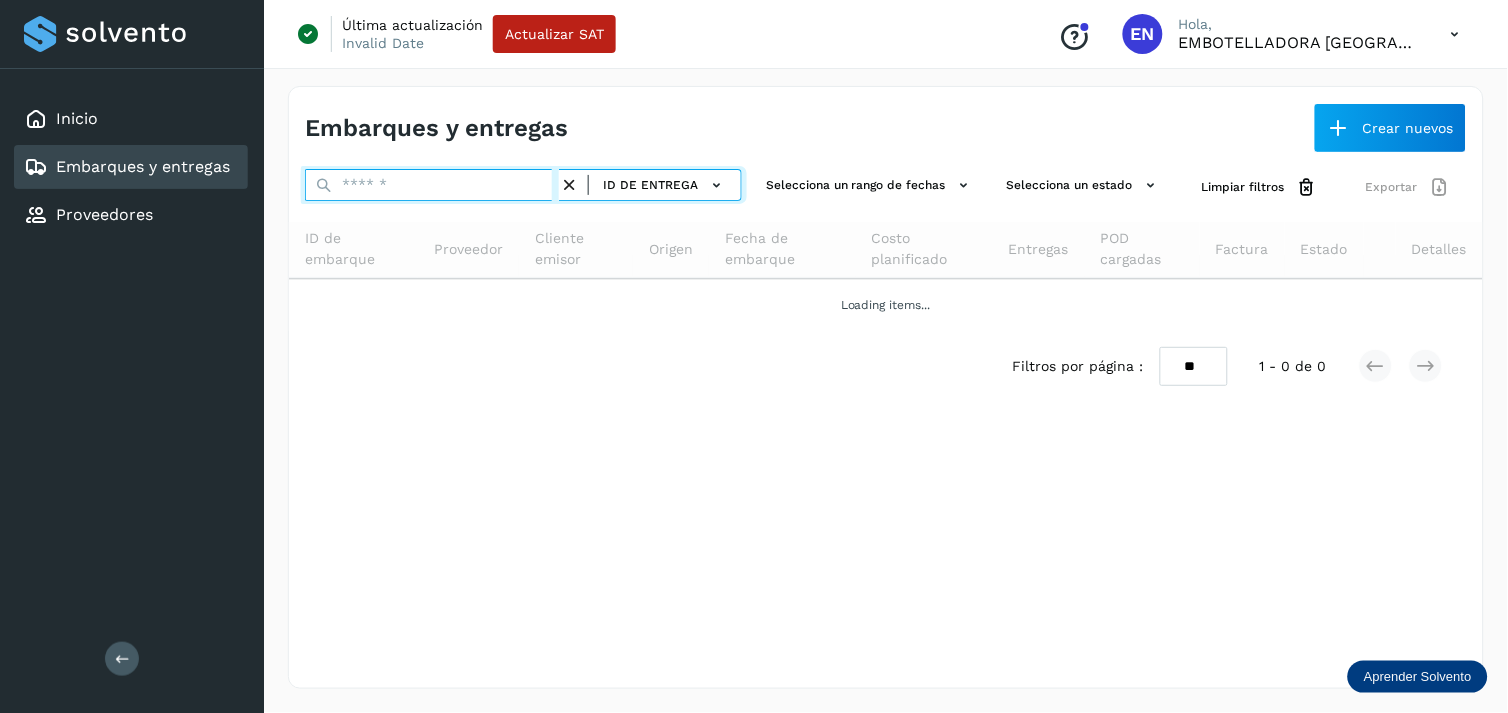 click at bounding box center [432, 185] 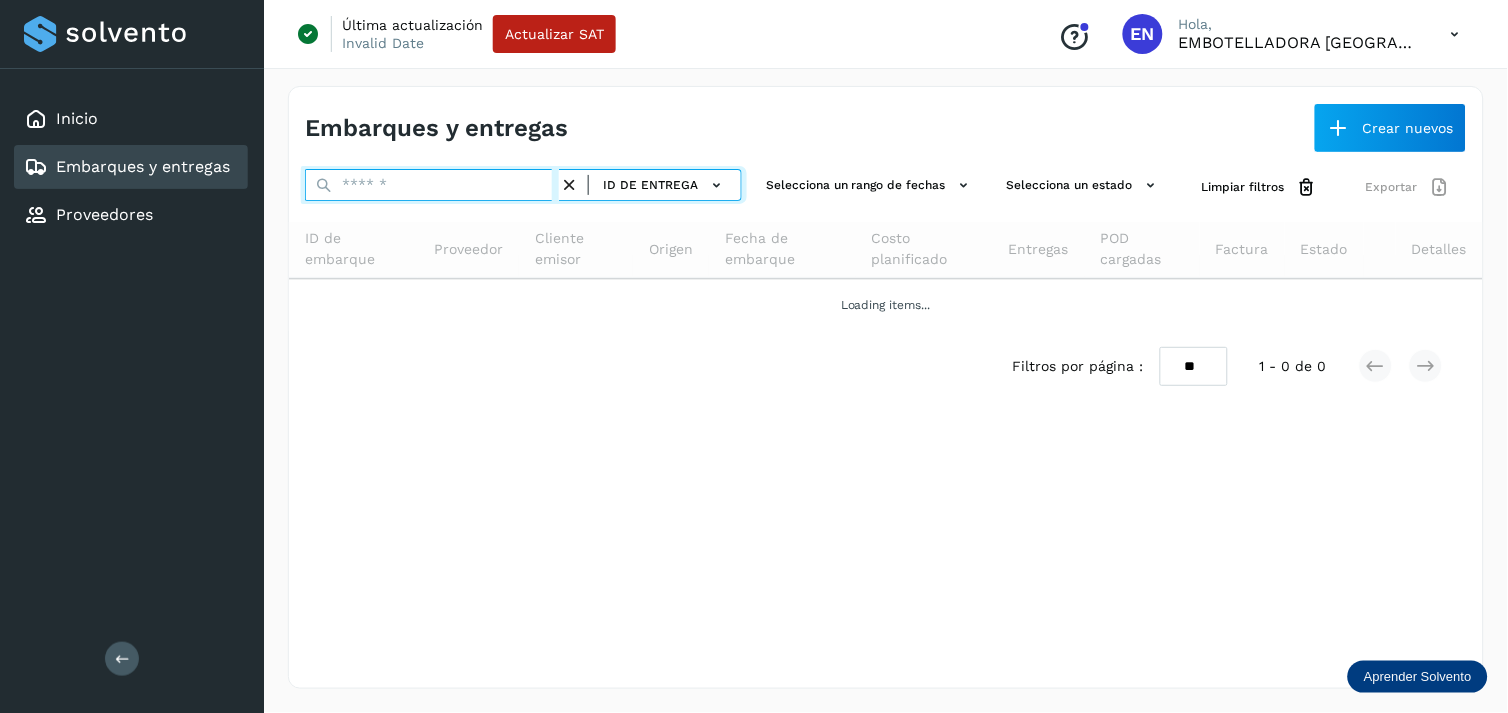 paste on "**" 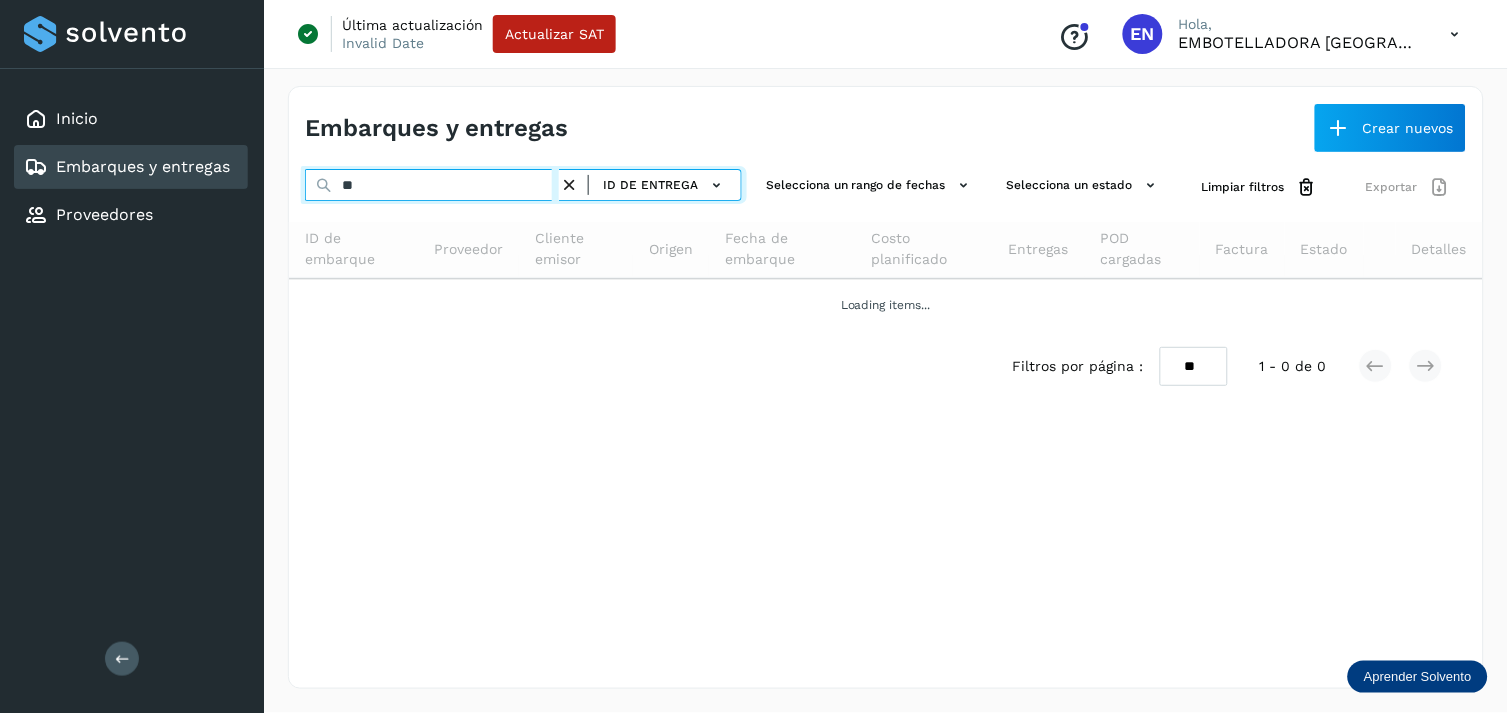 type on "*" 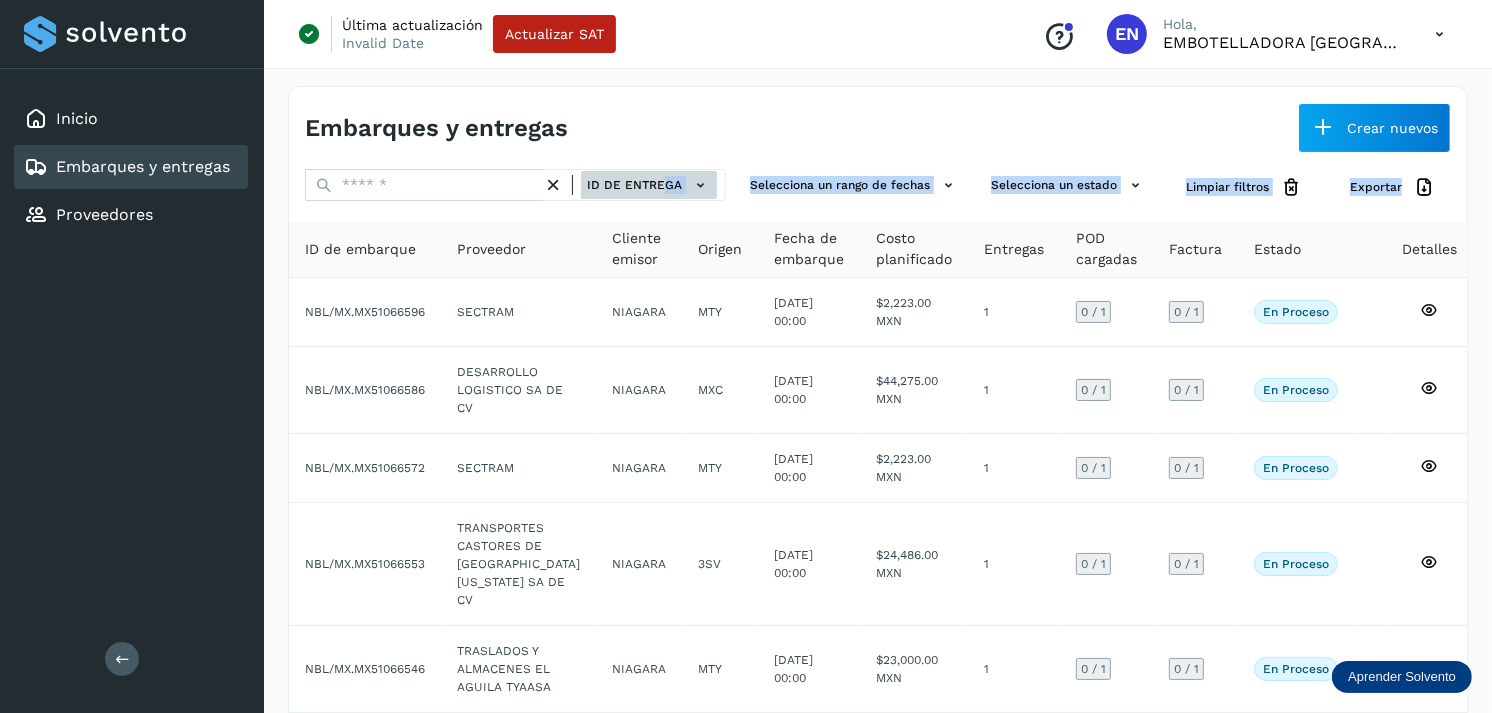 drag, startPoint x: 682, startPoint y: 208, endPoint x: 666, endPoint y: 196, distance: 20 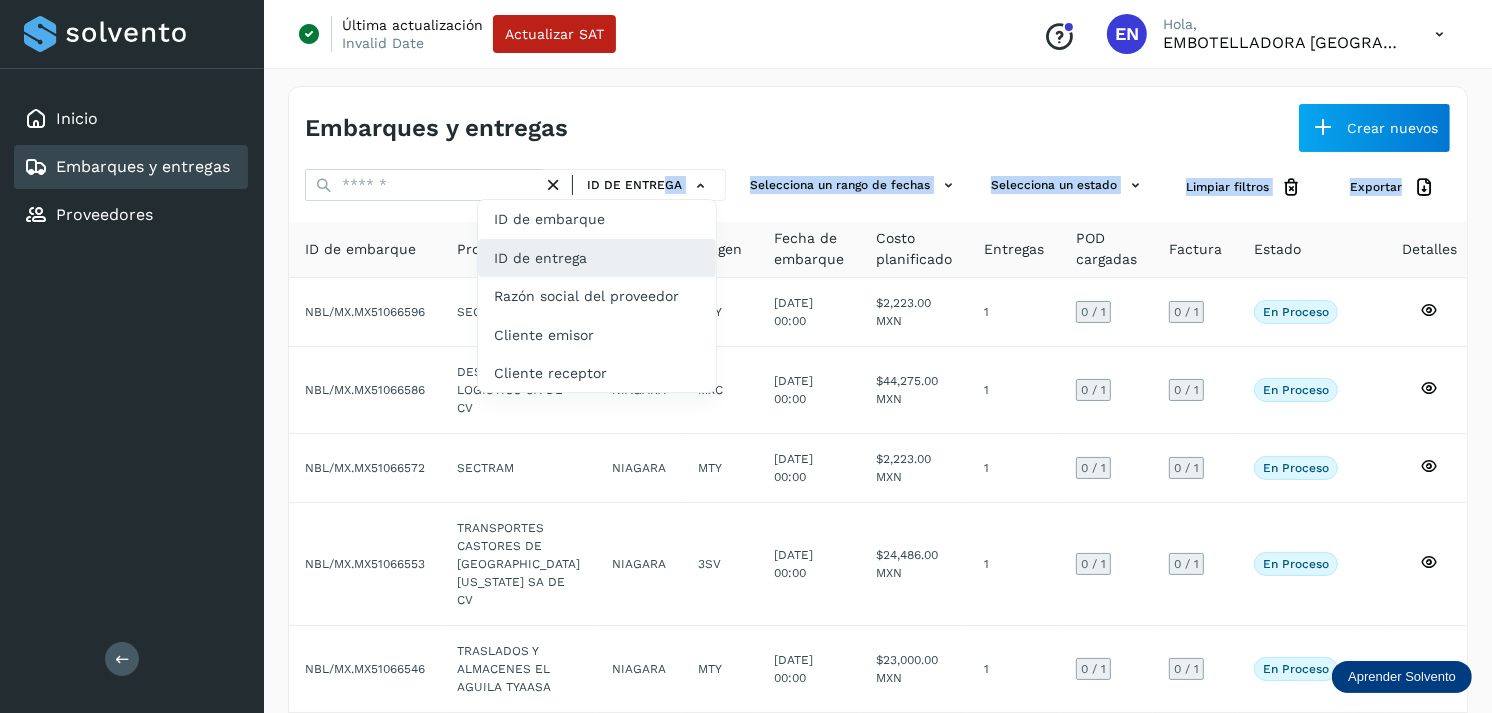 click on "ID de entrega" 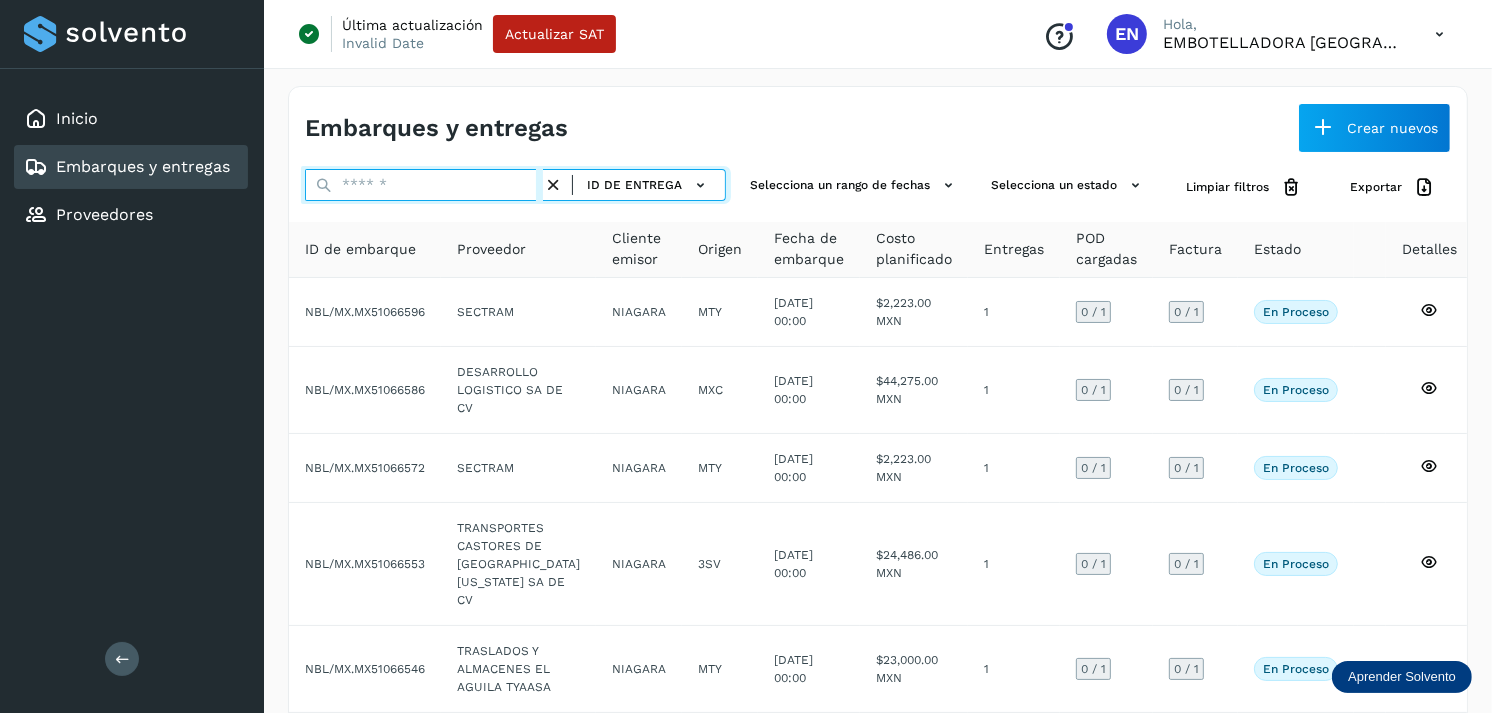 click at bounding box center (424, 185) 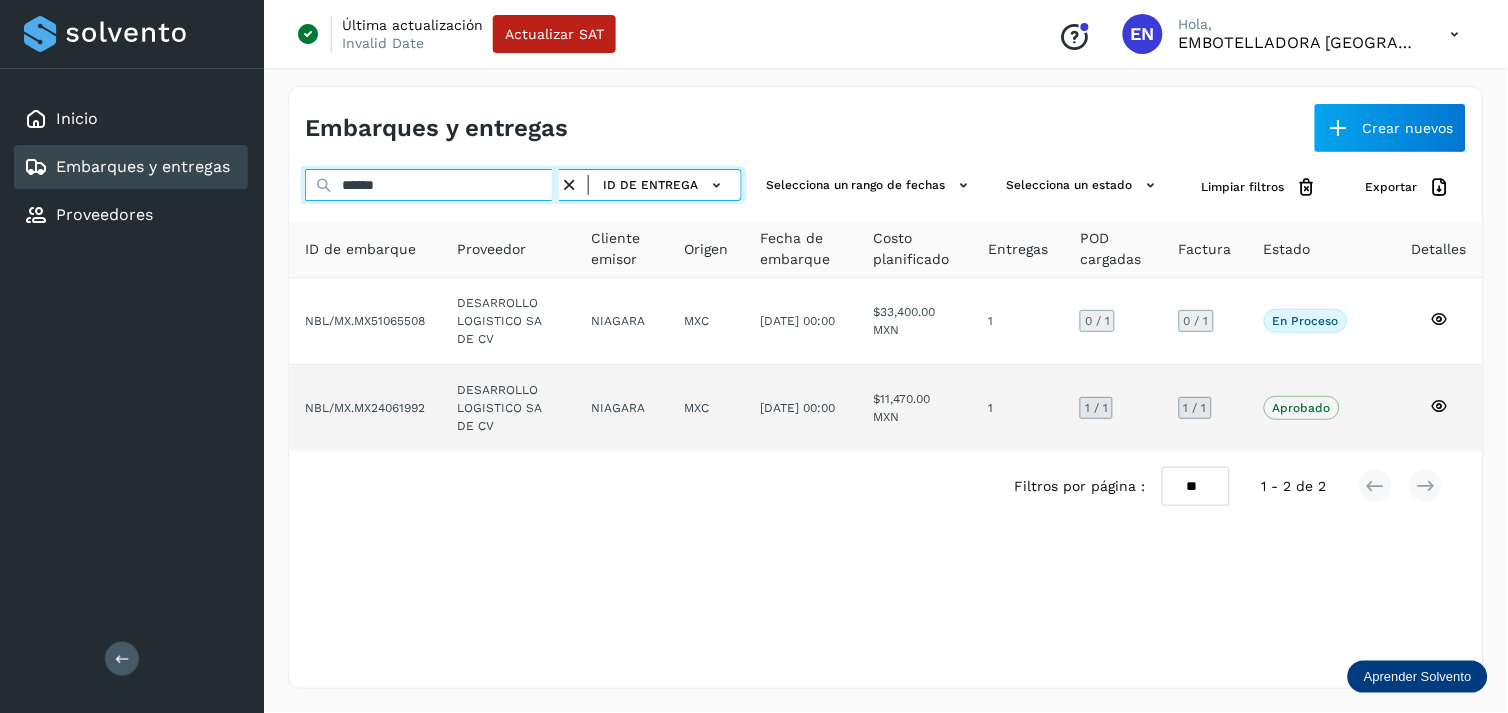 type on "*****" 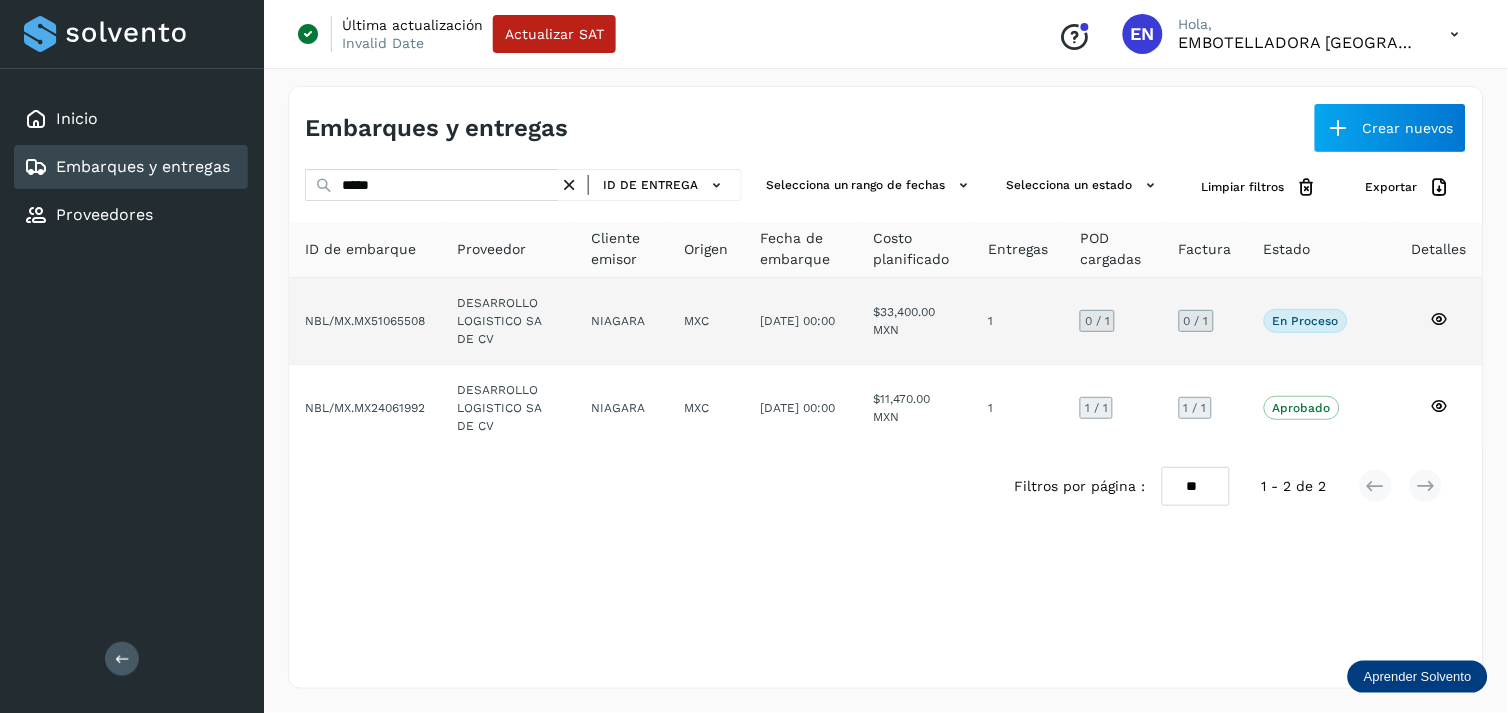 click on "$33,400.00 MXN" 